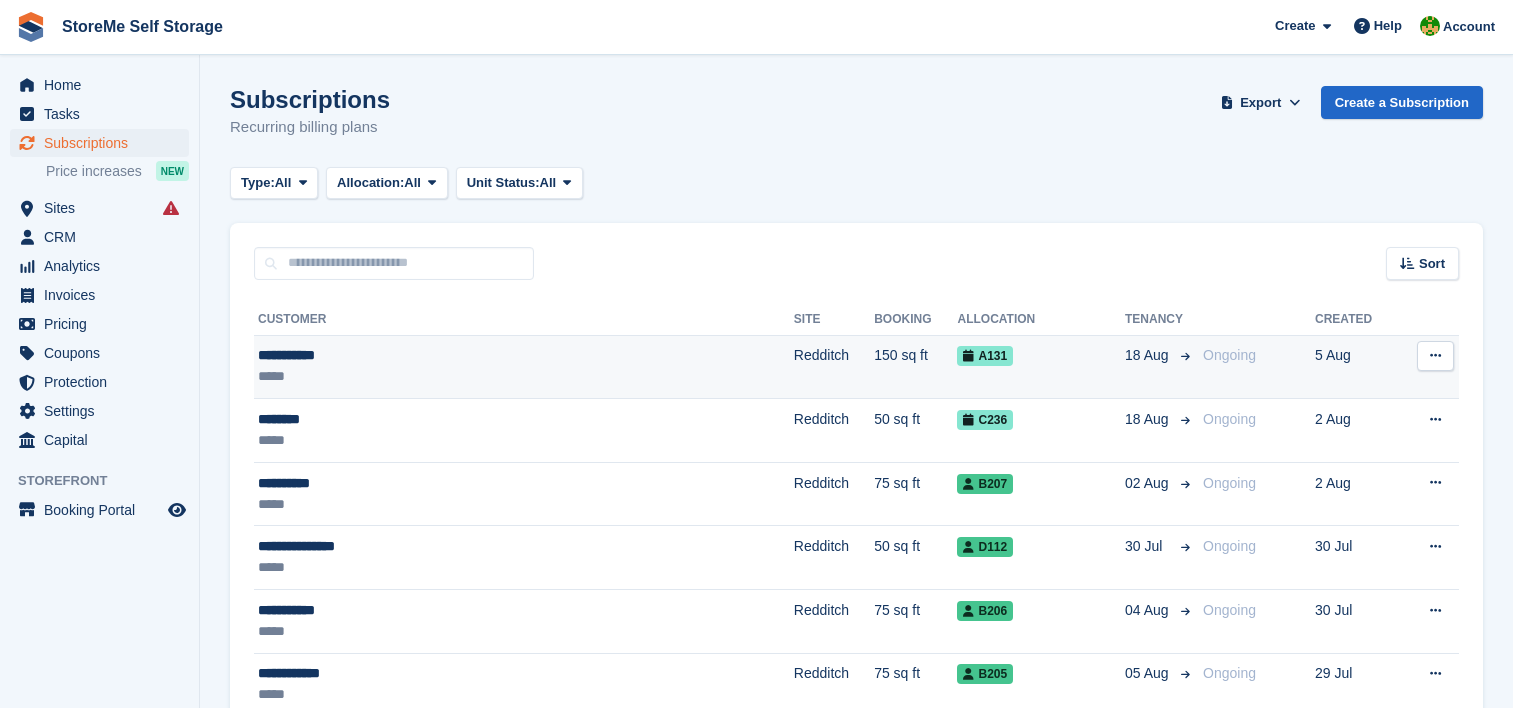 scroll, scrollTop: 0, scrollLeft: 0, axis: both 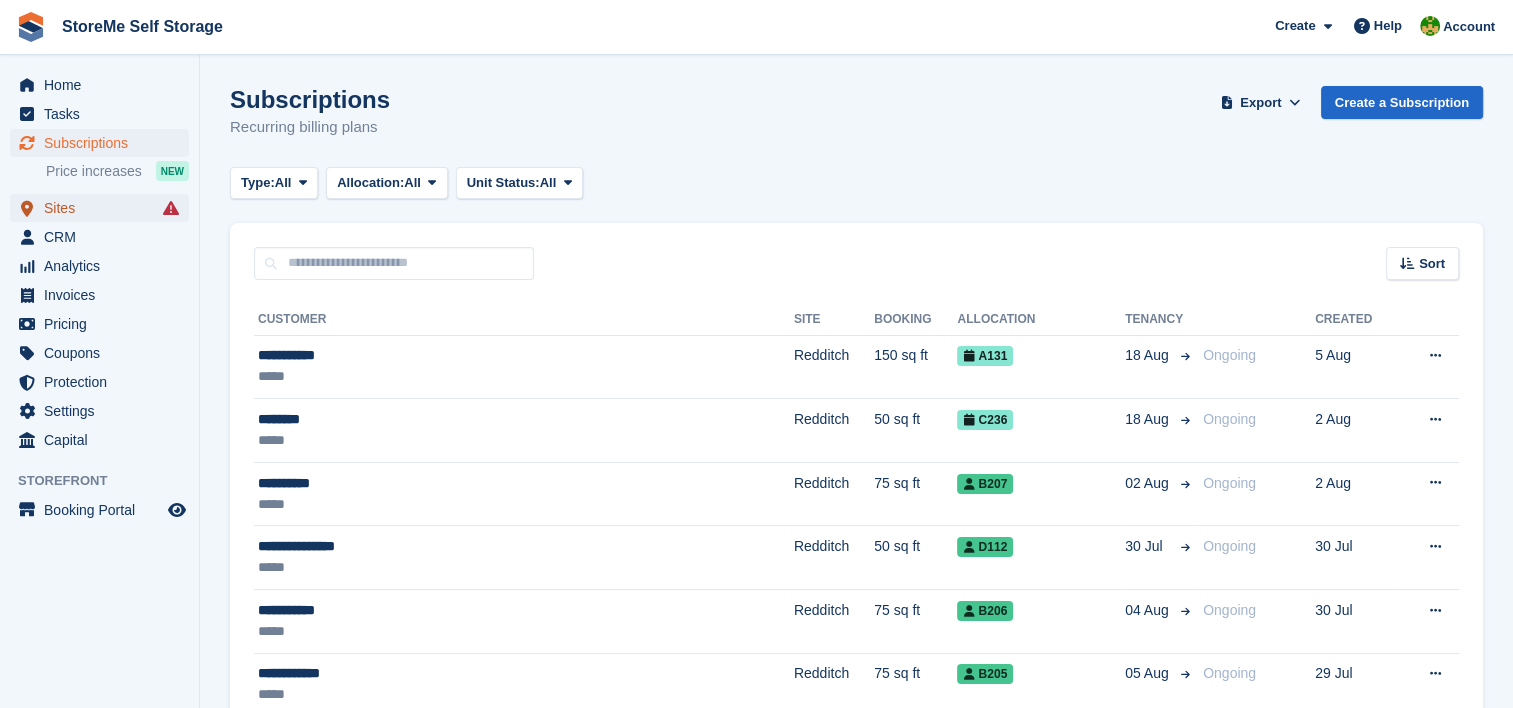 click on "Sites" at bounding box center [104, 208] 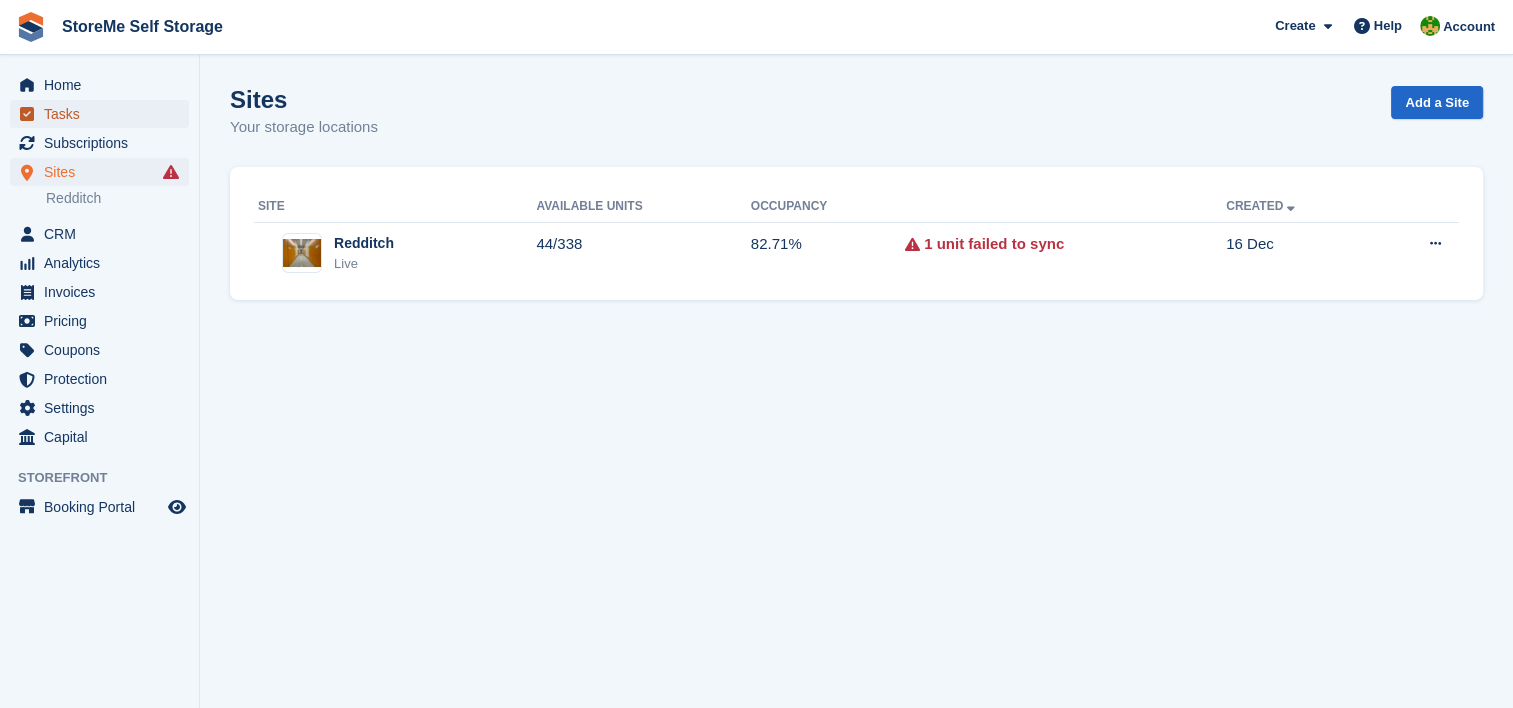 click on "Tasks" at bounding box center (104, 114) 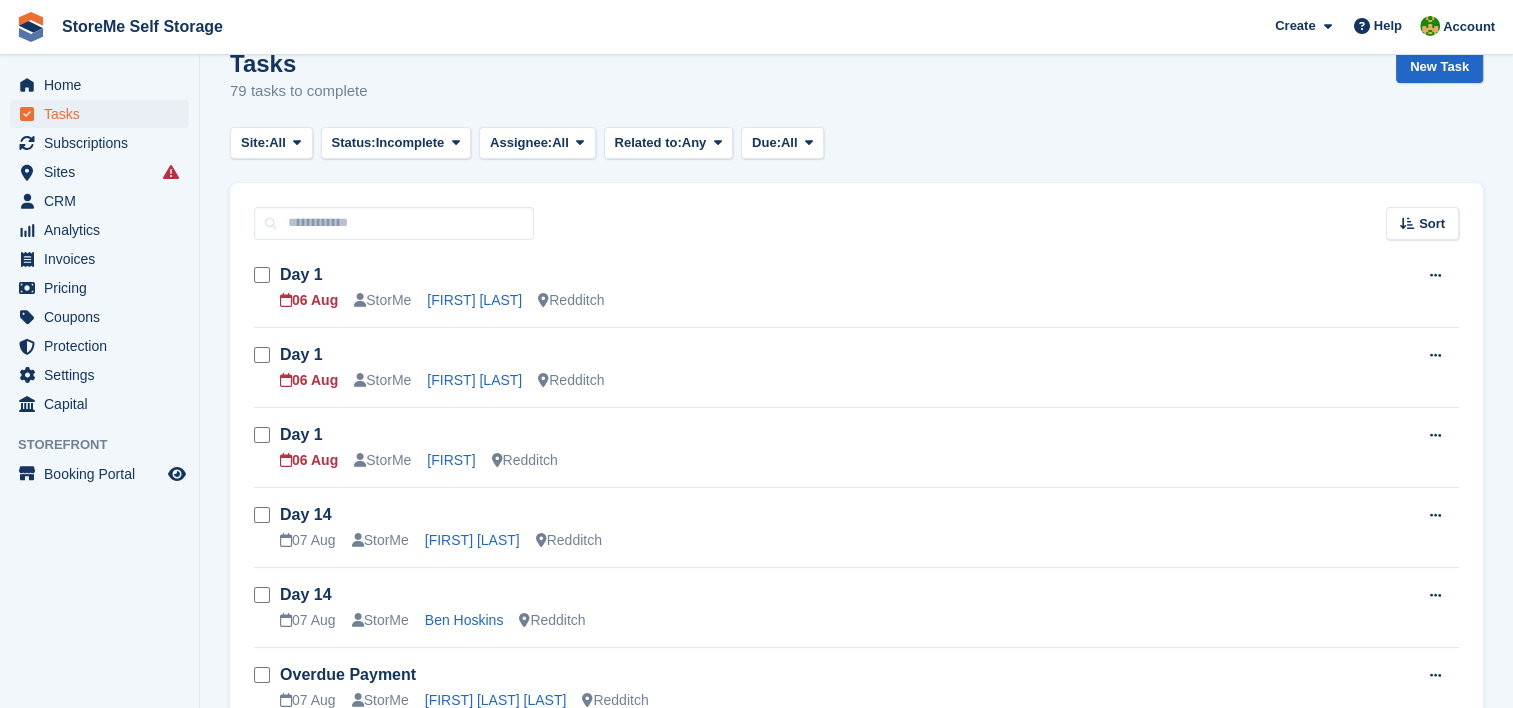 scroll, scrollTop: 0, scrollLeft: 0, axis: both 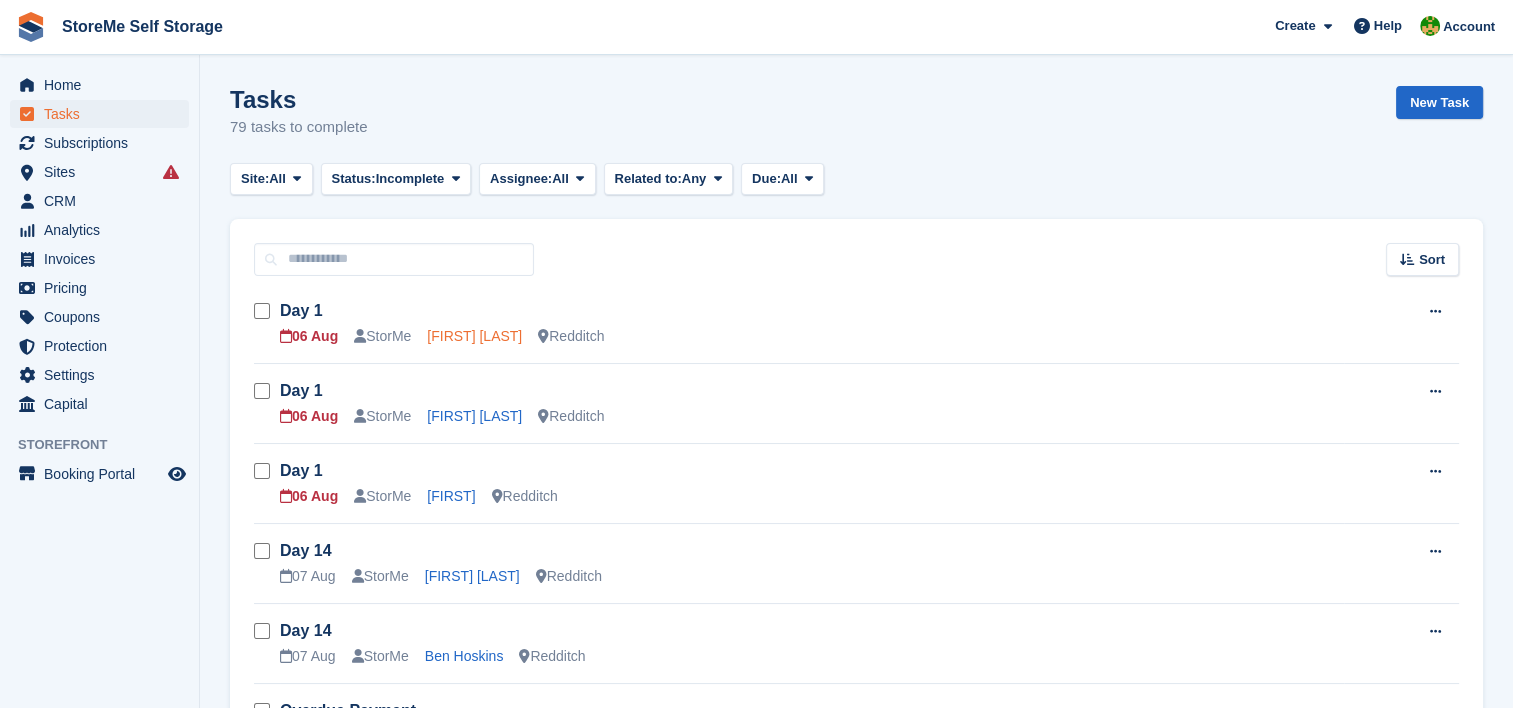 click on "[FIRST] [LAST]" at bounding box center (474, 336) 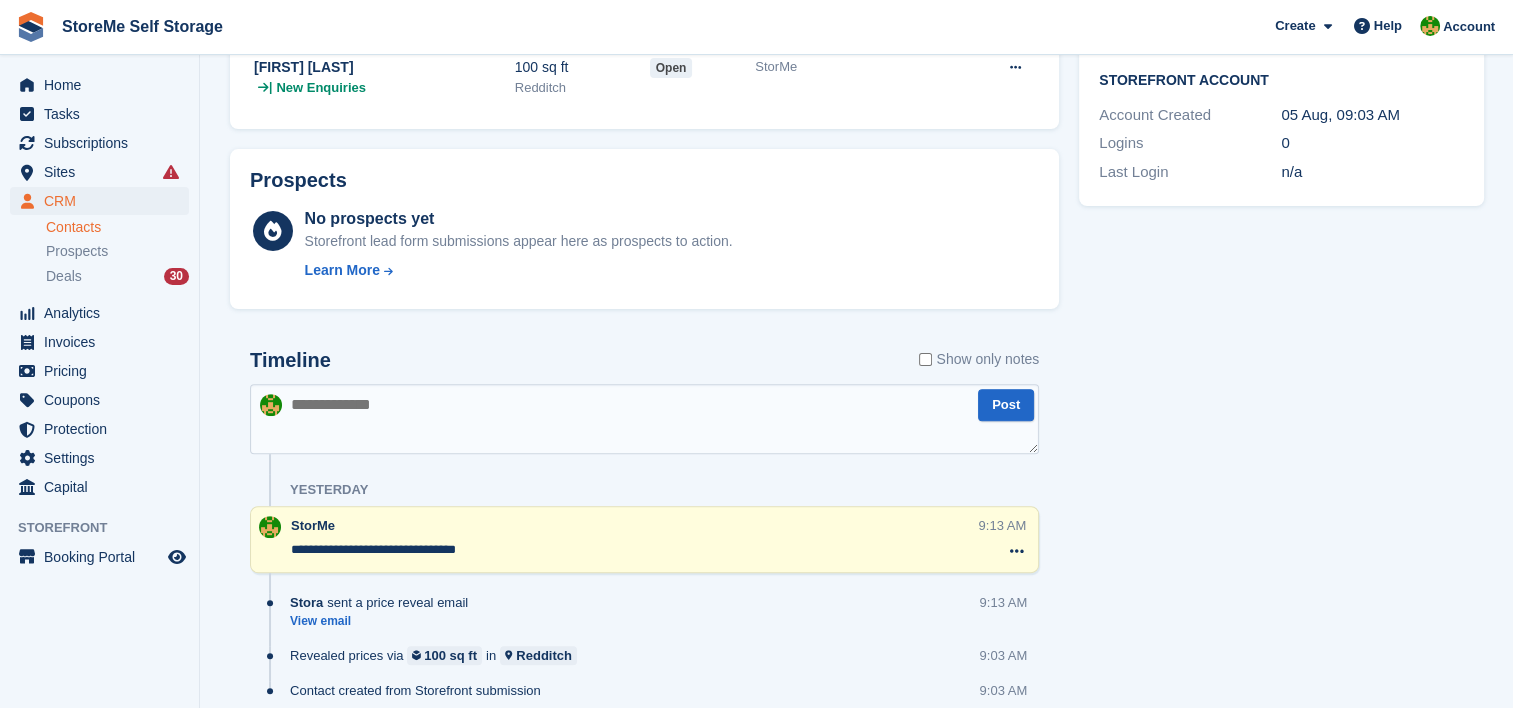 scroll, scrollTop: 651, scrollLeft: 0, axis: vertical 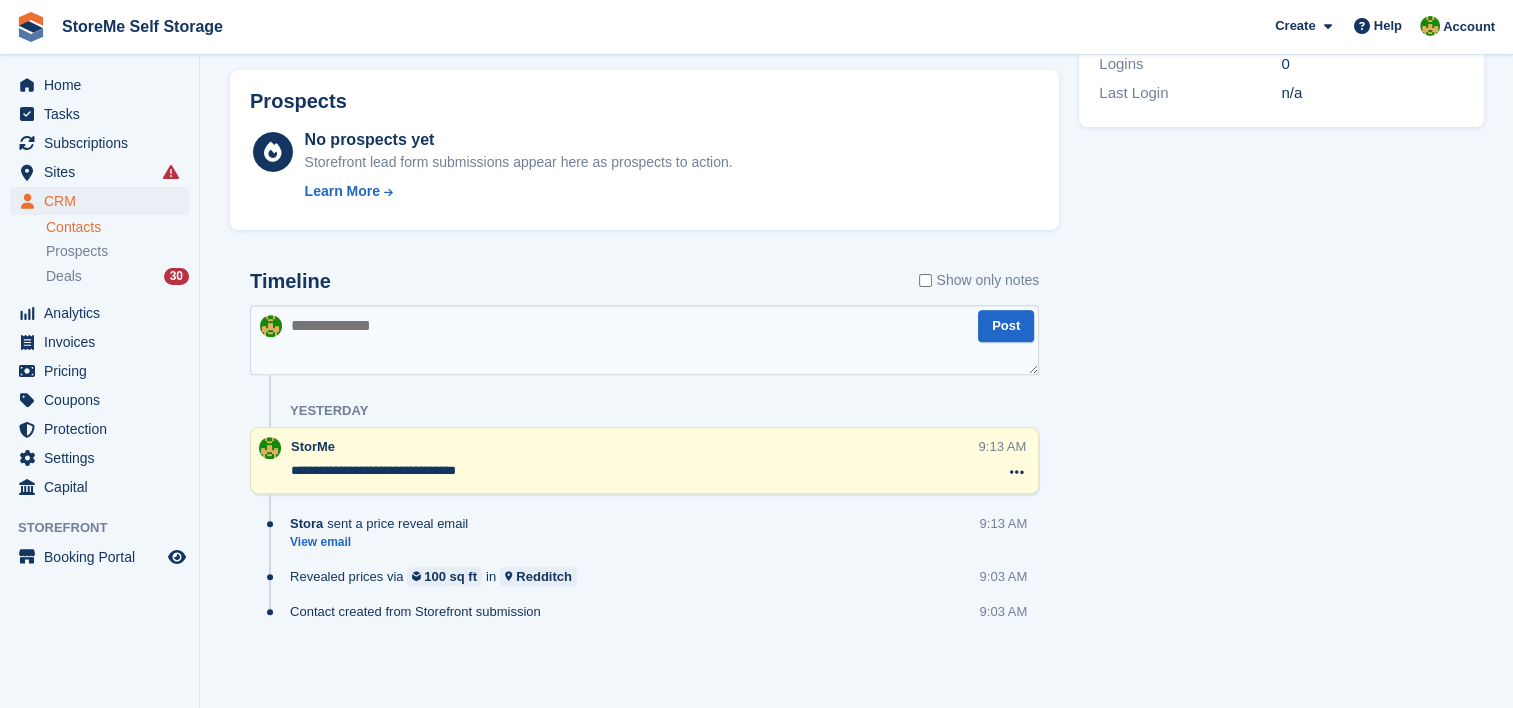 click at bounding box center (644, 340) 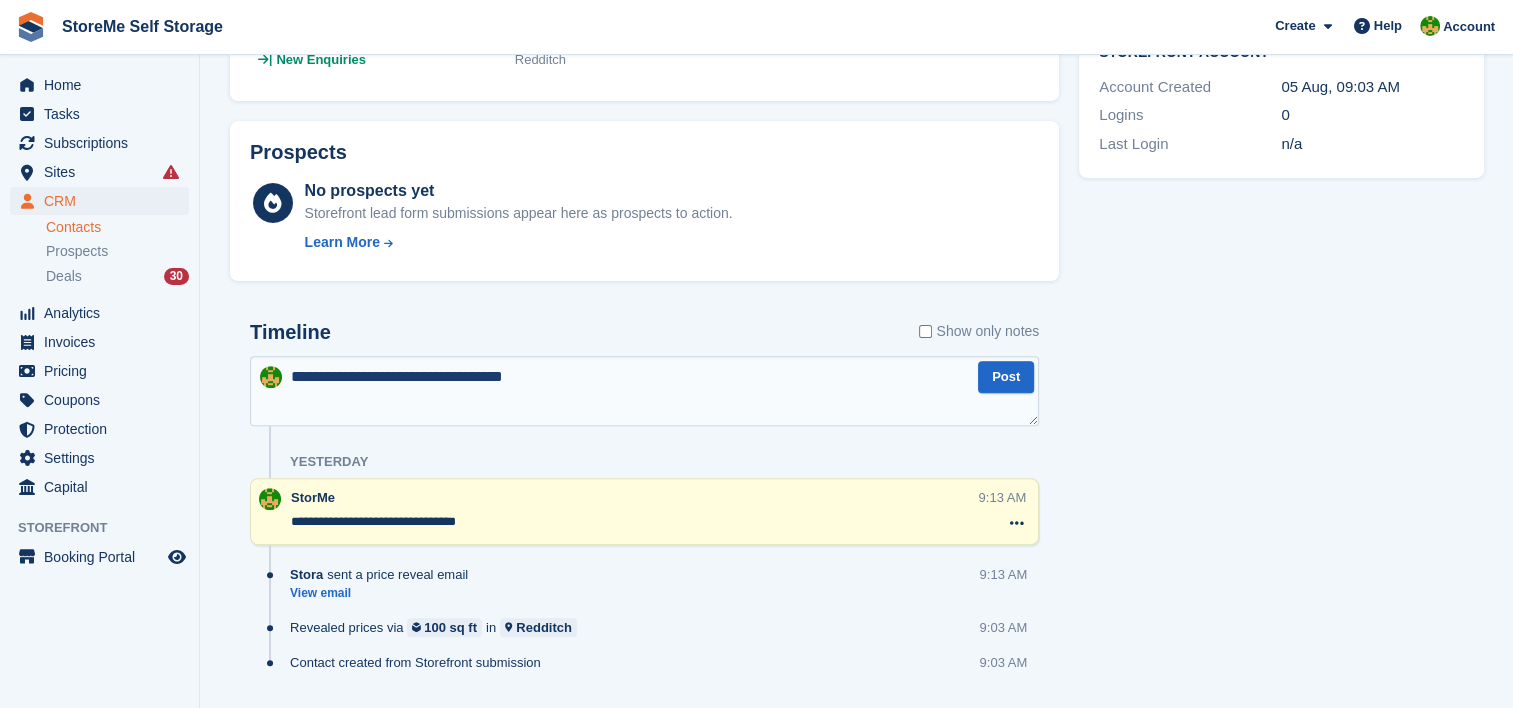 scroll, scrollTop: 400, scrollLeft: 0, axis: vertical 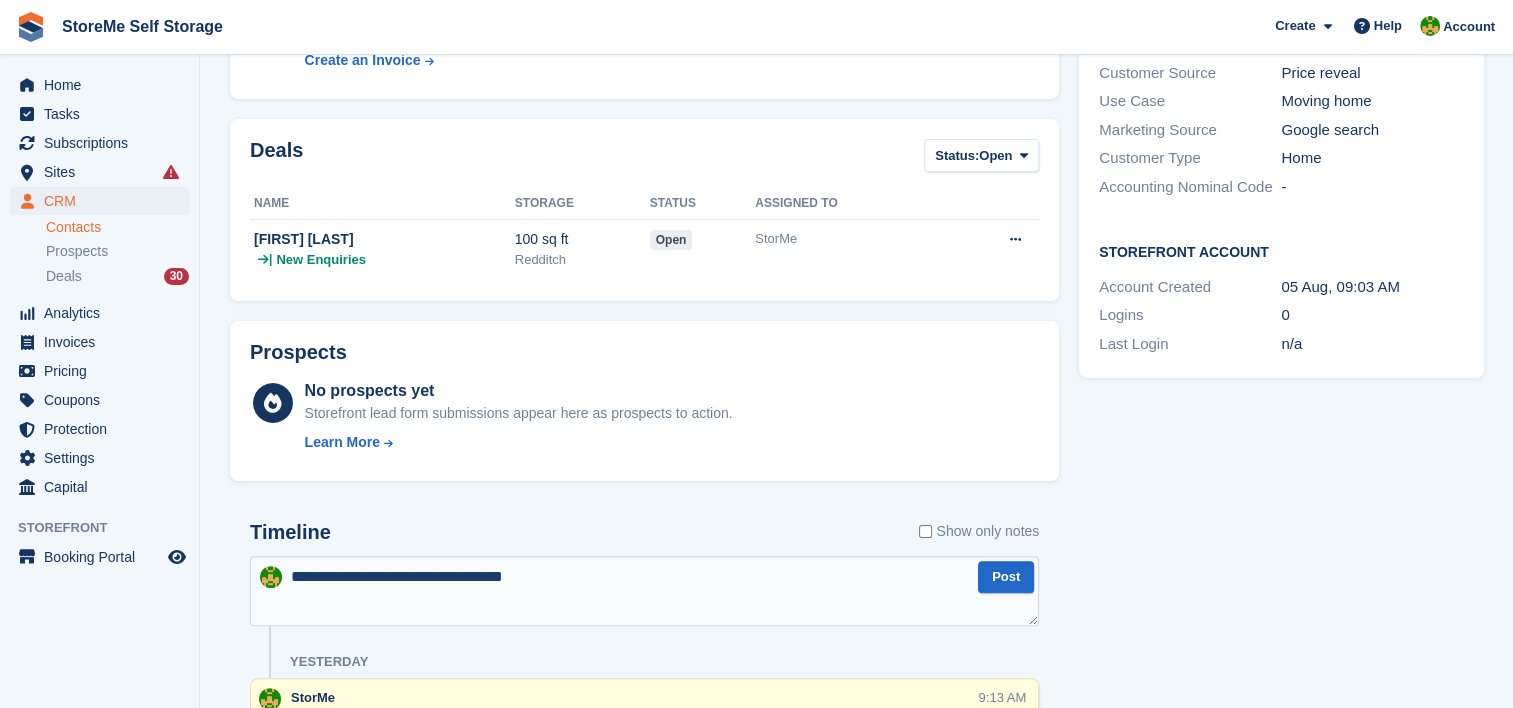 click on "Deals
Status:
Open
All
Won
Lost
Open
Name
Storage
Status
Assigned to
[FIRST] [LAST]
|
New Enquiries
100 sq ft
Redditch
open
StorMe" at bounding box center (644, 210) 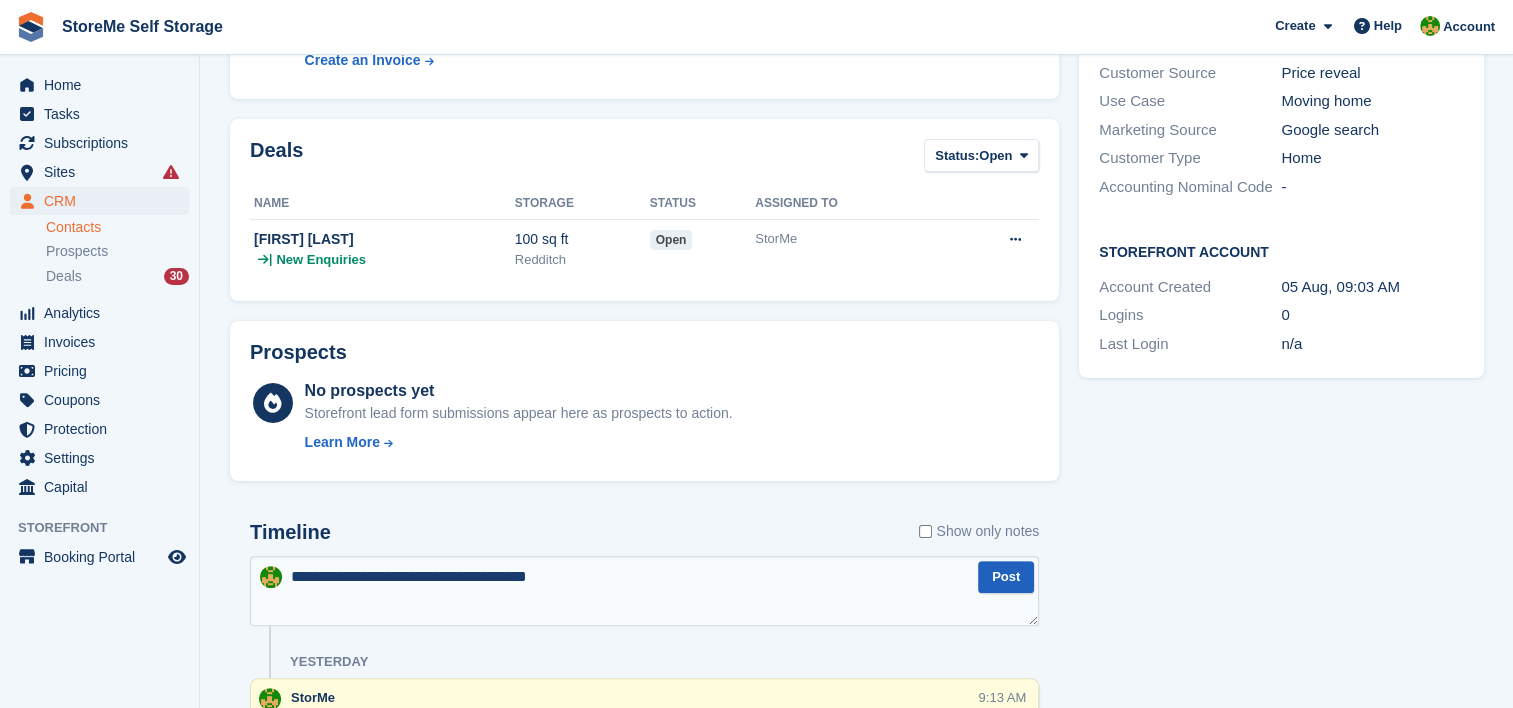 type on "**********" 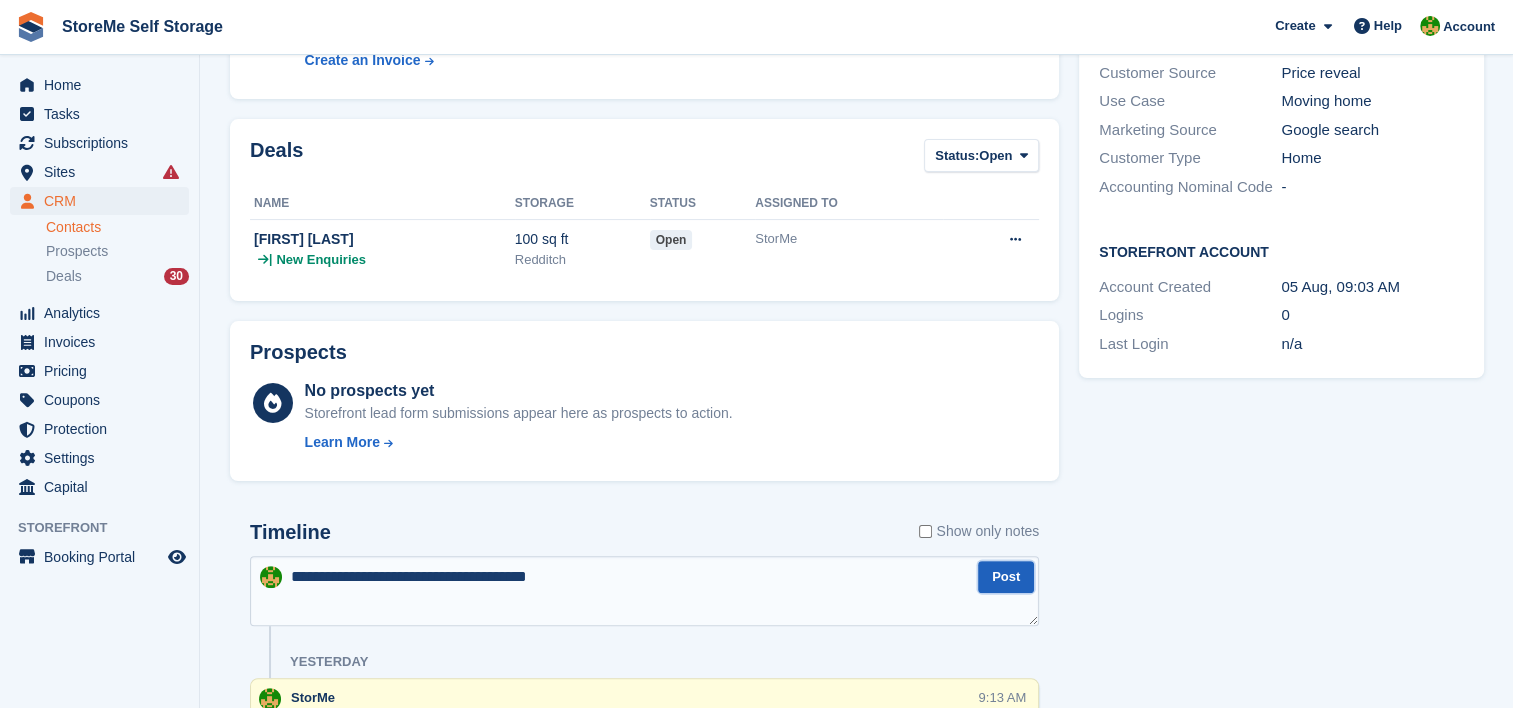 click on "Post" at bounding box center [1006, 577] 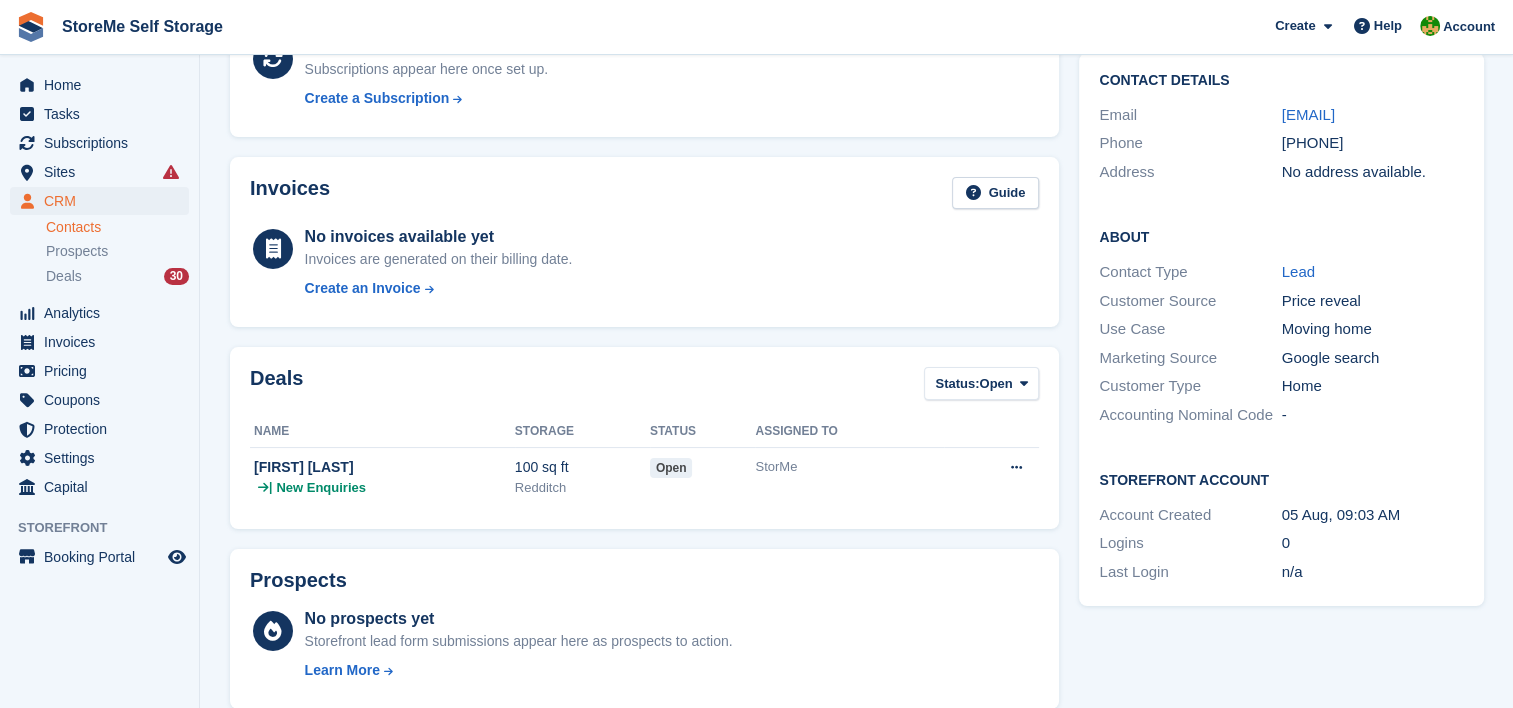 scroll, scrollTop: 0, scrollLeft: 0, axis: both 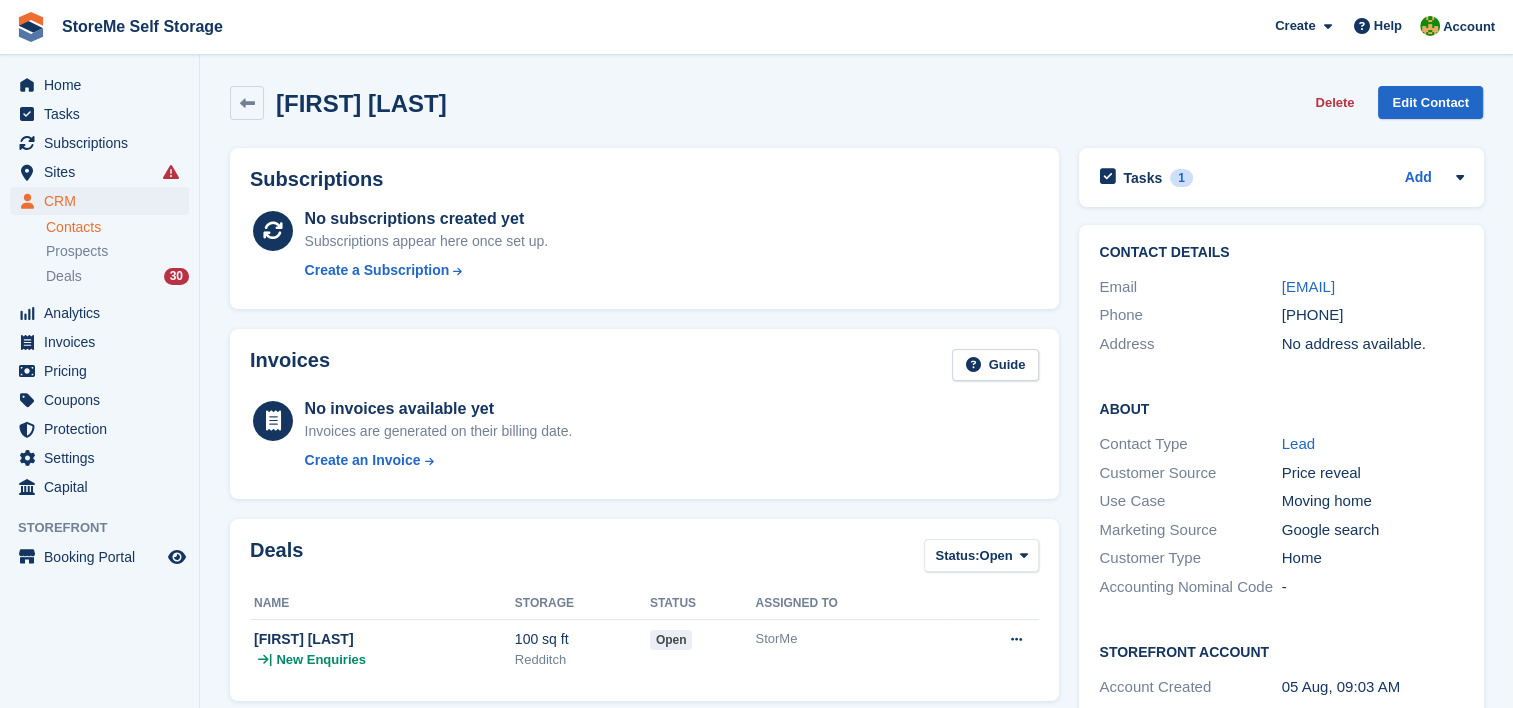 drag, startPoint x: 1394, startPoint y: 311, endPoint x: 1306, endPoint y: 320, distance: 88.45903 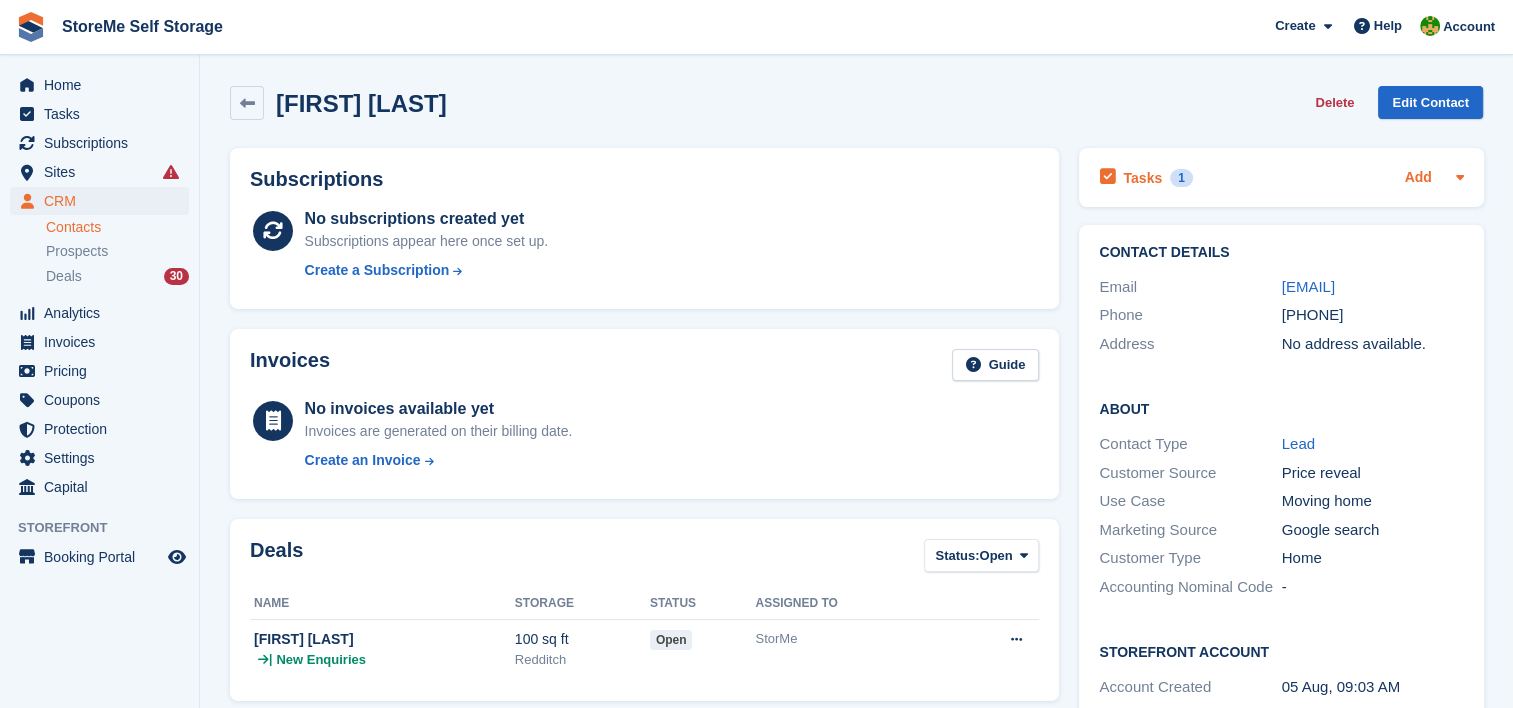 click on "Add" at bounding box center (1418, 178) 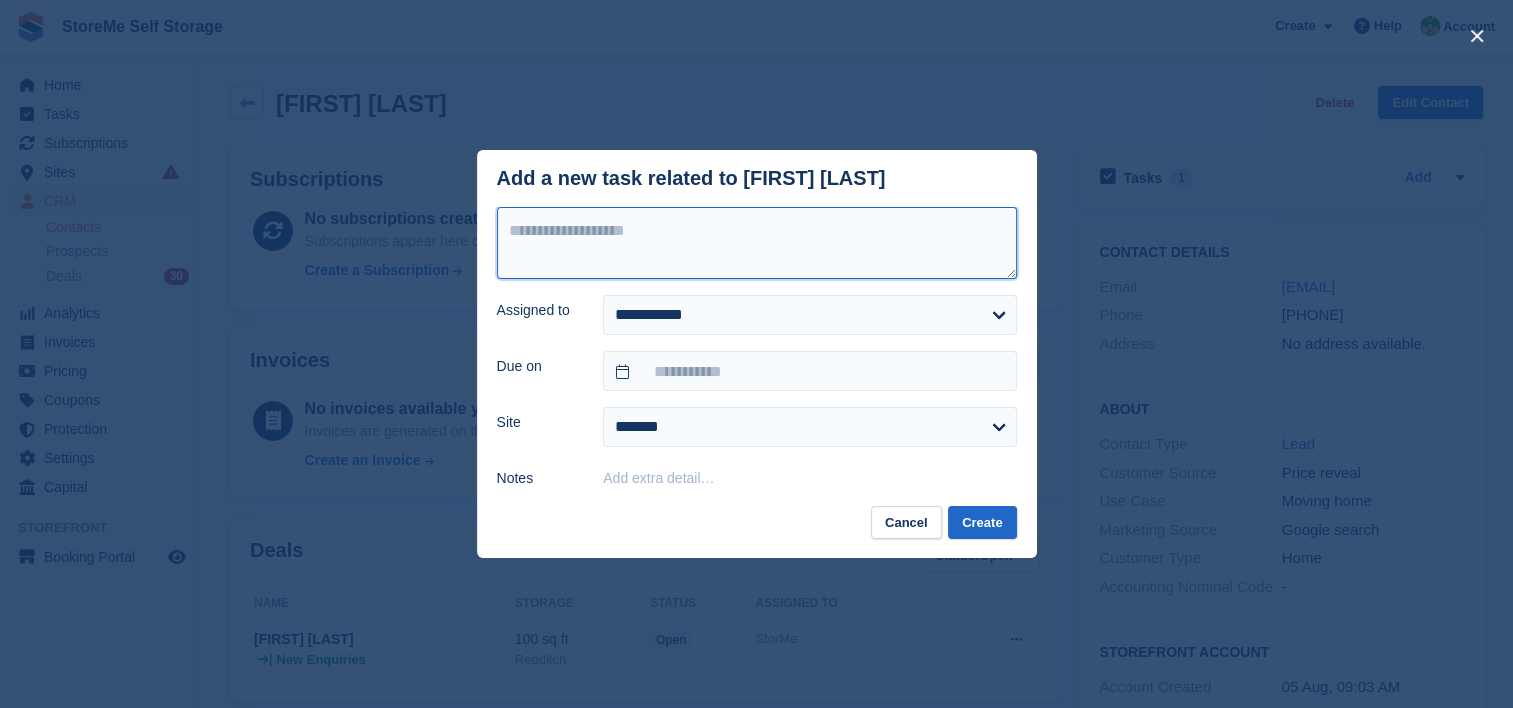 click at bounding box center [757, 243] 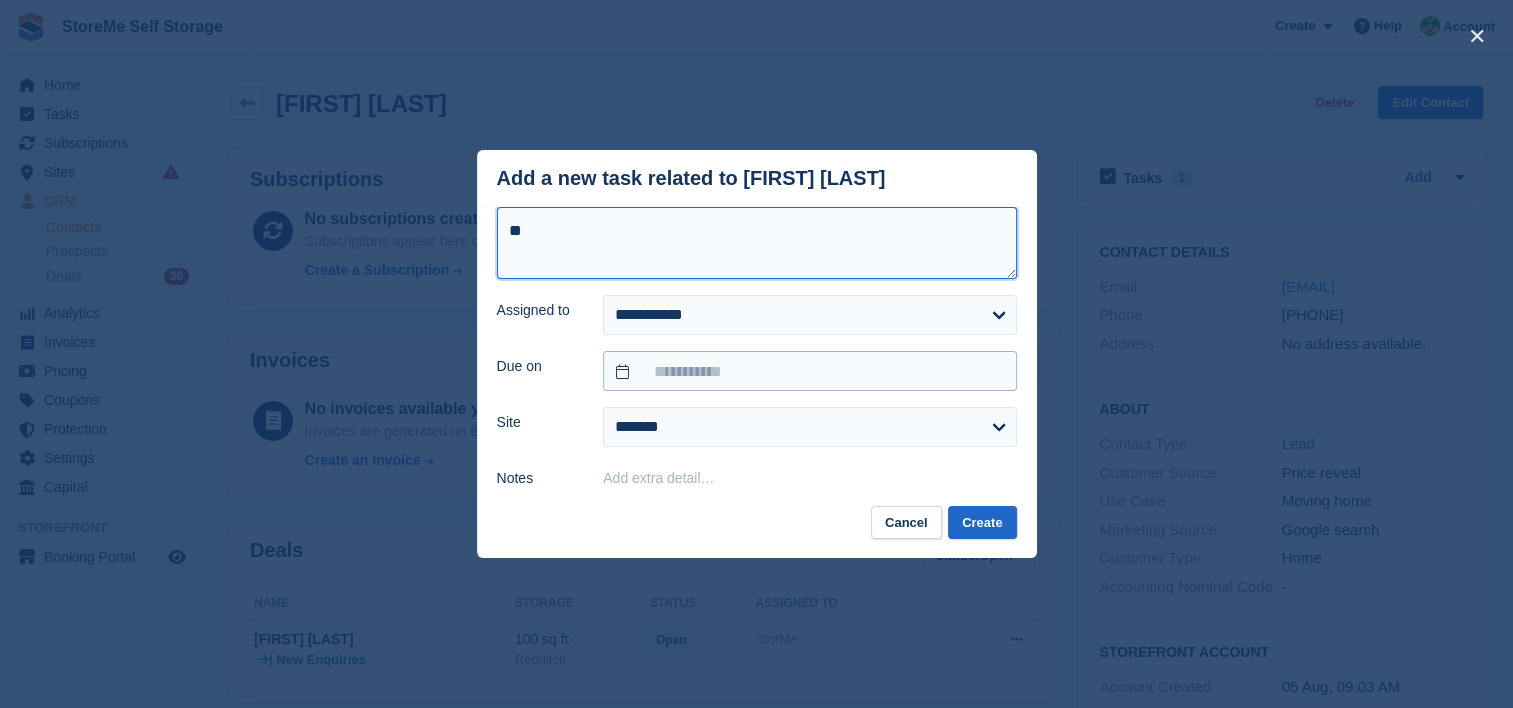 type on "**" 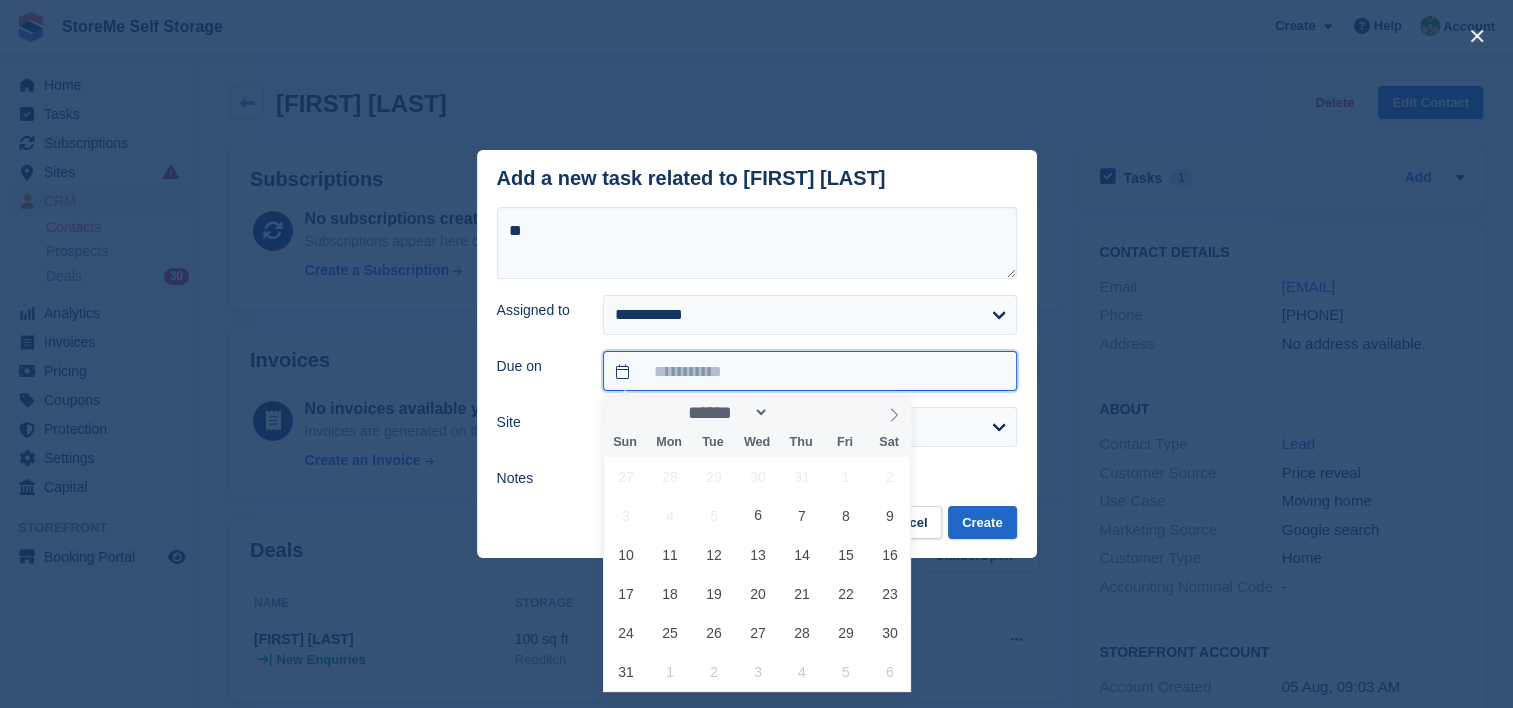 click at bounding box center [809, 371] 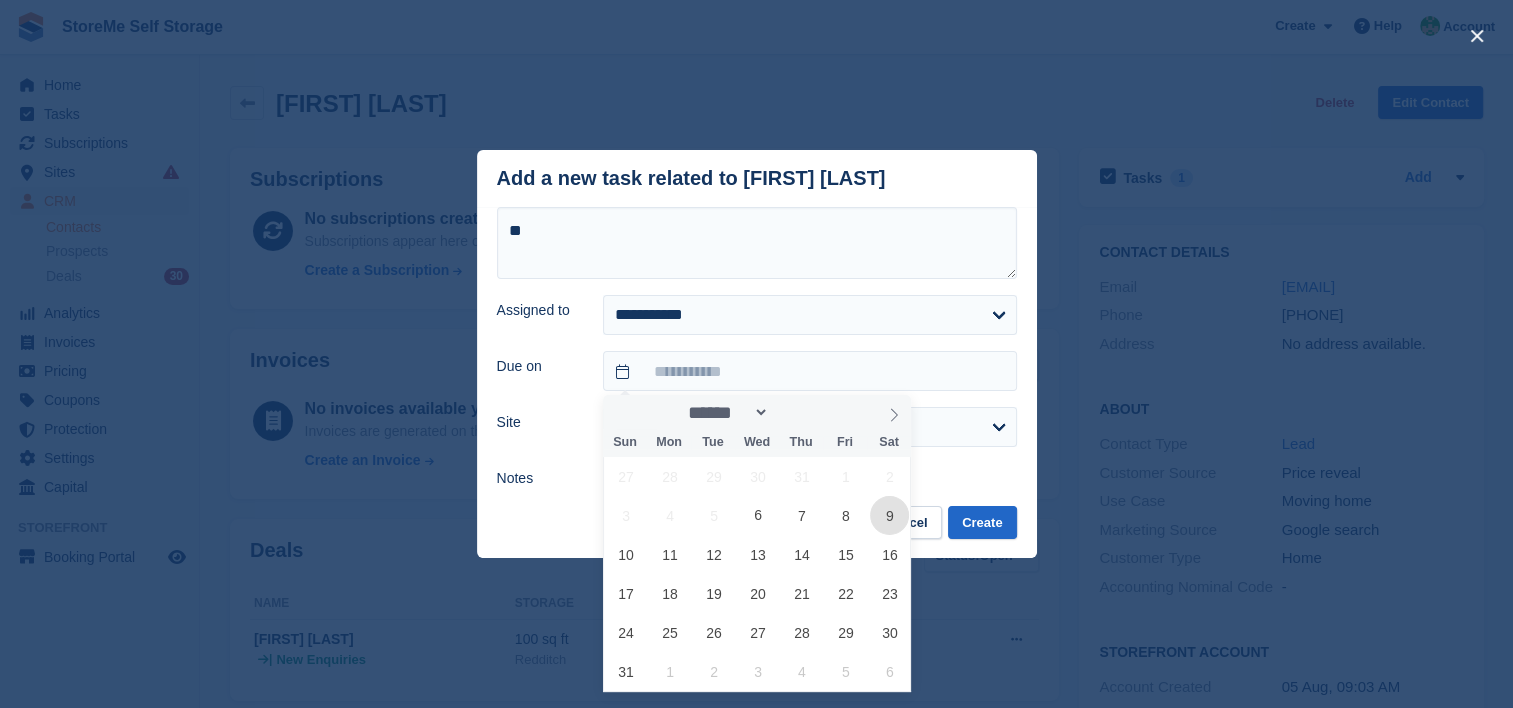 click on "9" at bounding box center [889, 515] 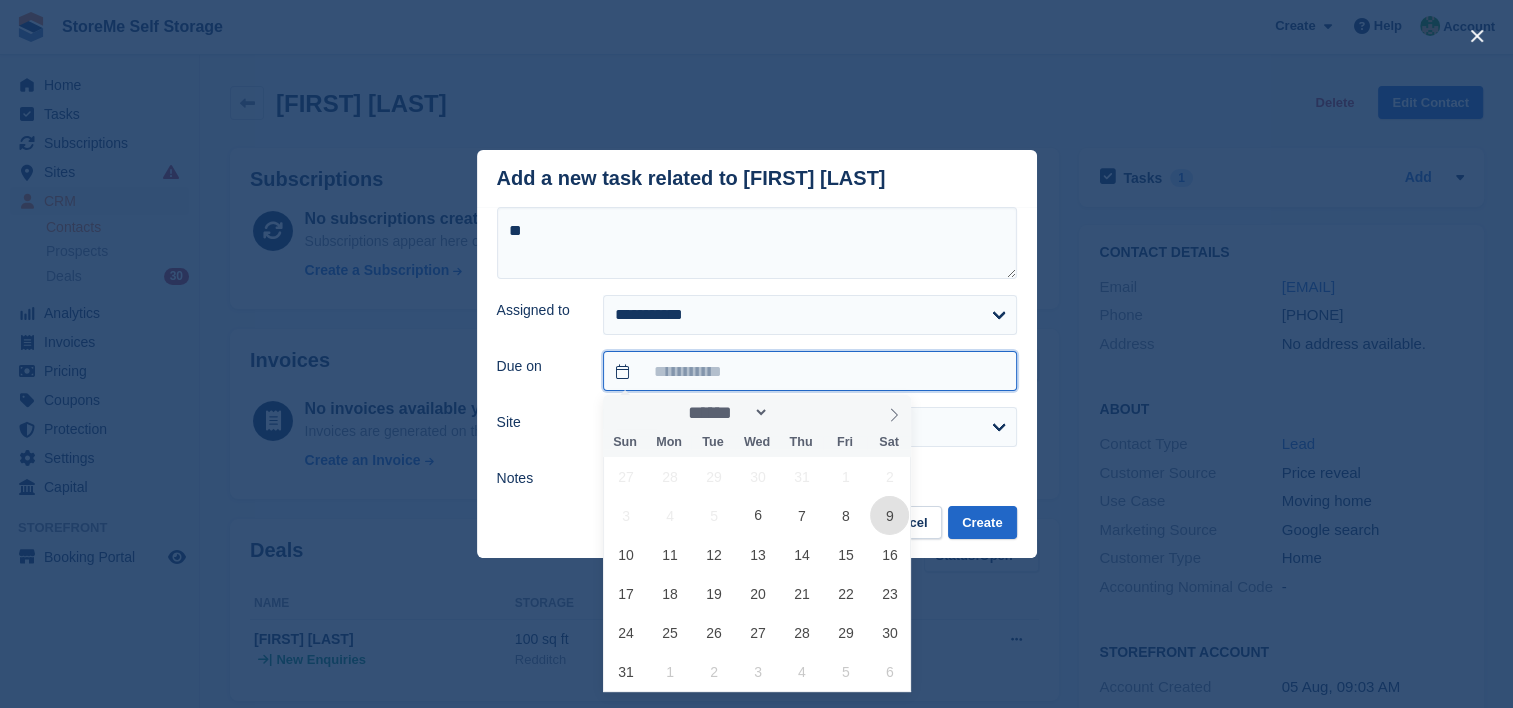 type on "**********" 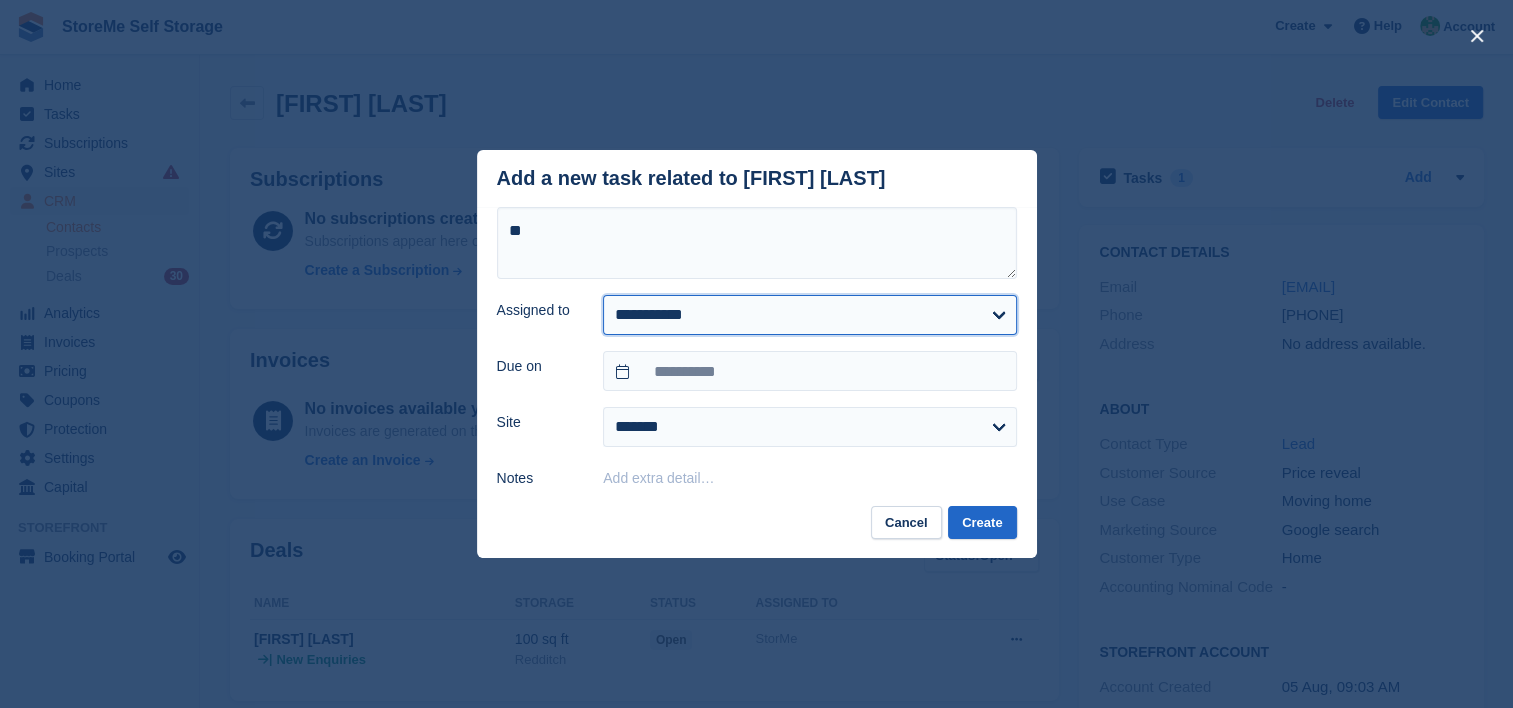 click on "**********" at bounding box center [809, 315] 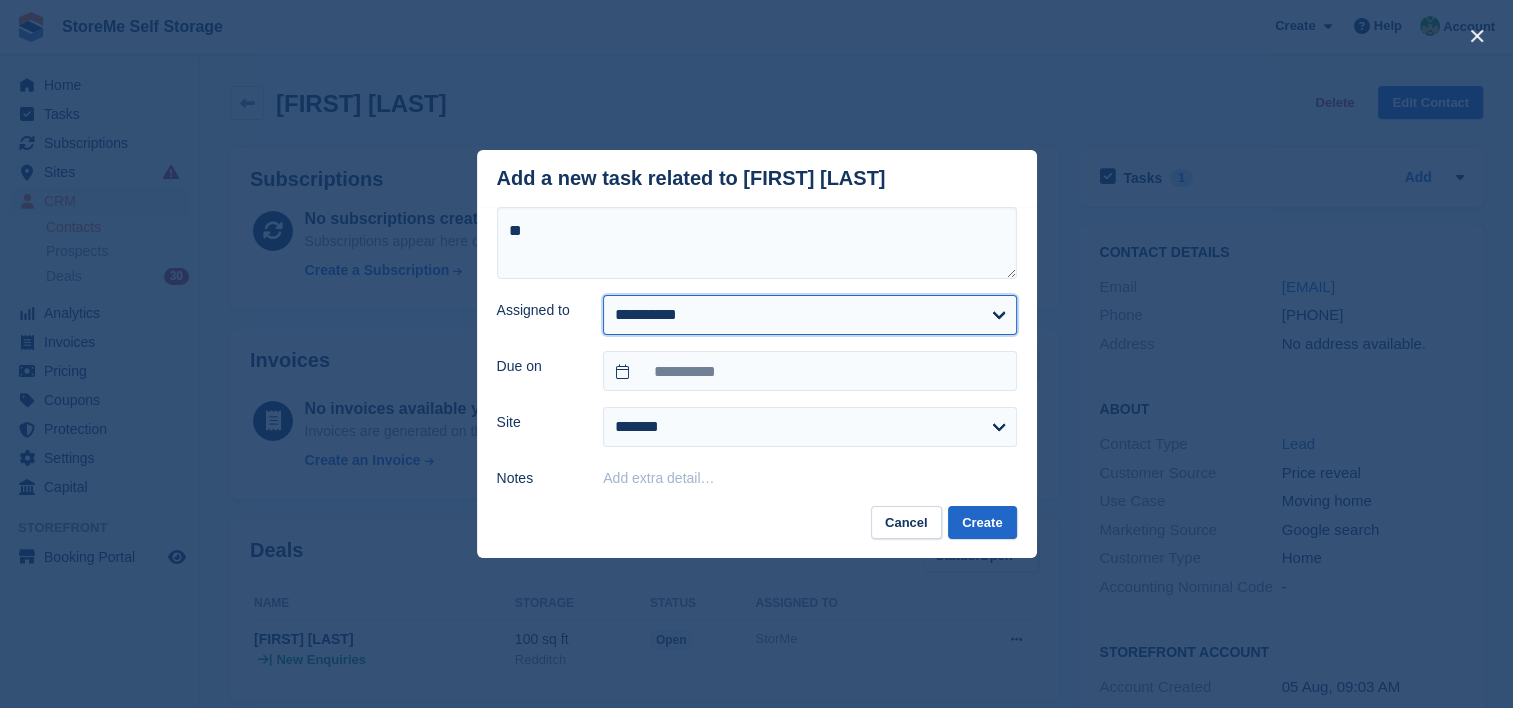 click on "**********" at bounding box center [809, 315] 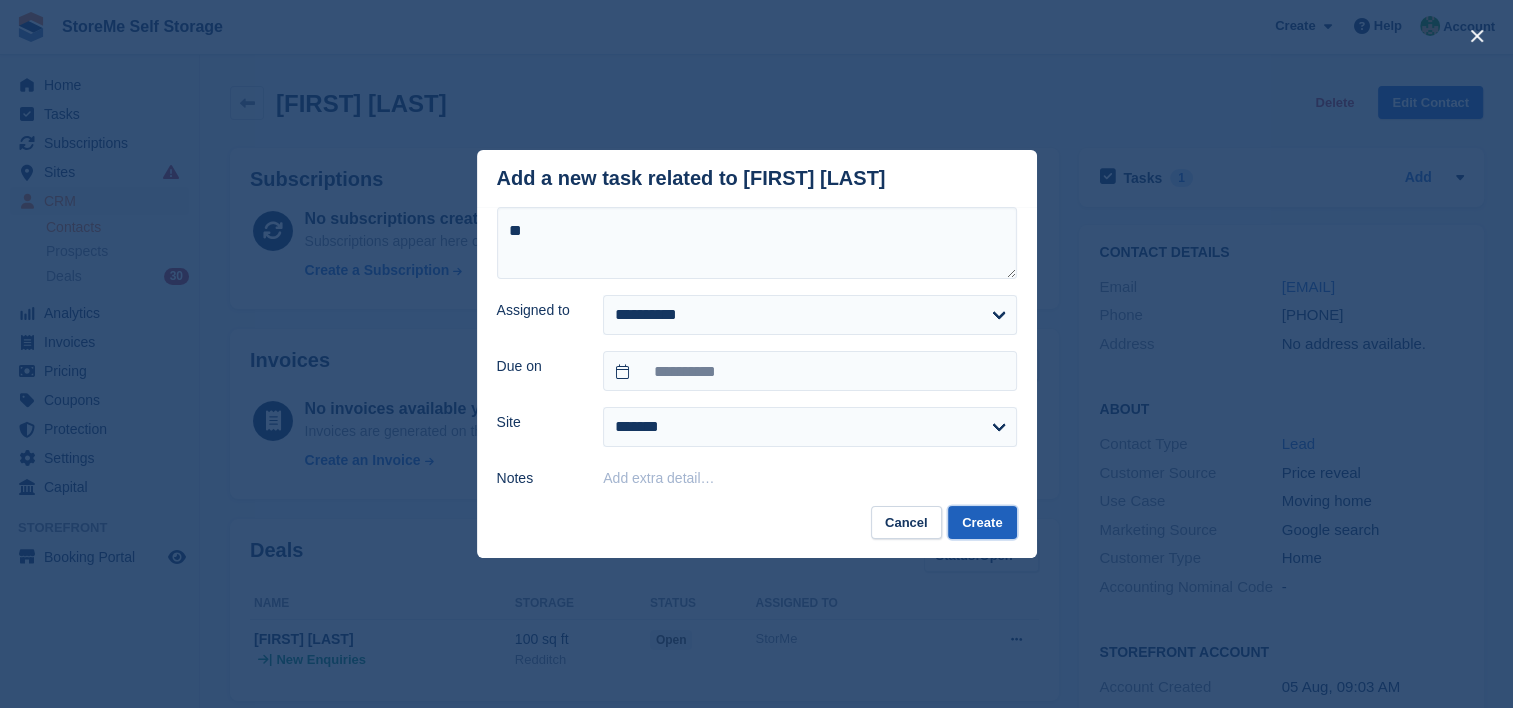 click on "Create" at bounding box center [982, 522] 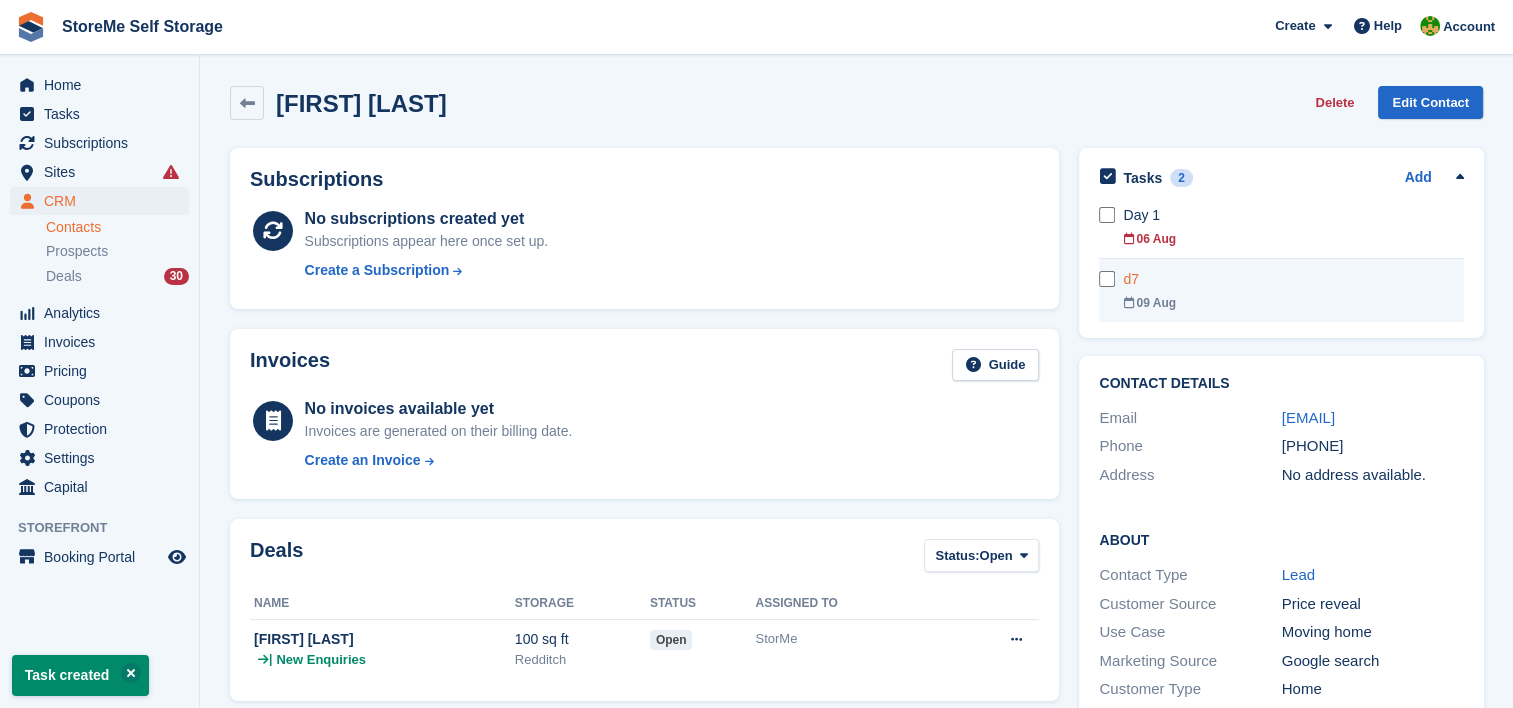 click on "d7" at bounding box center [1293, 279] 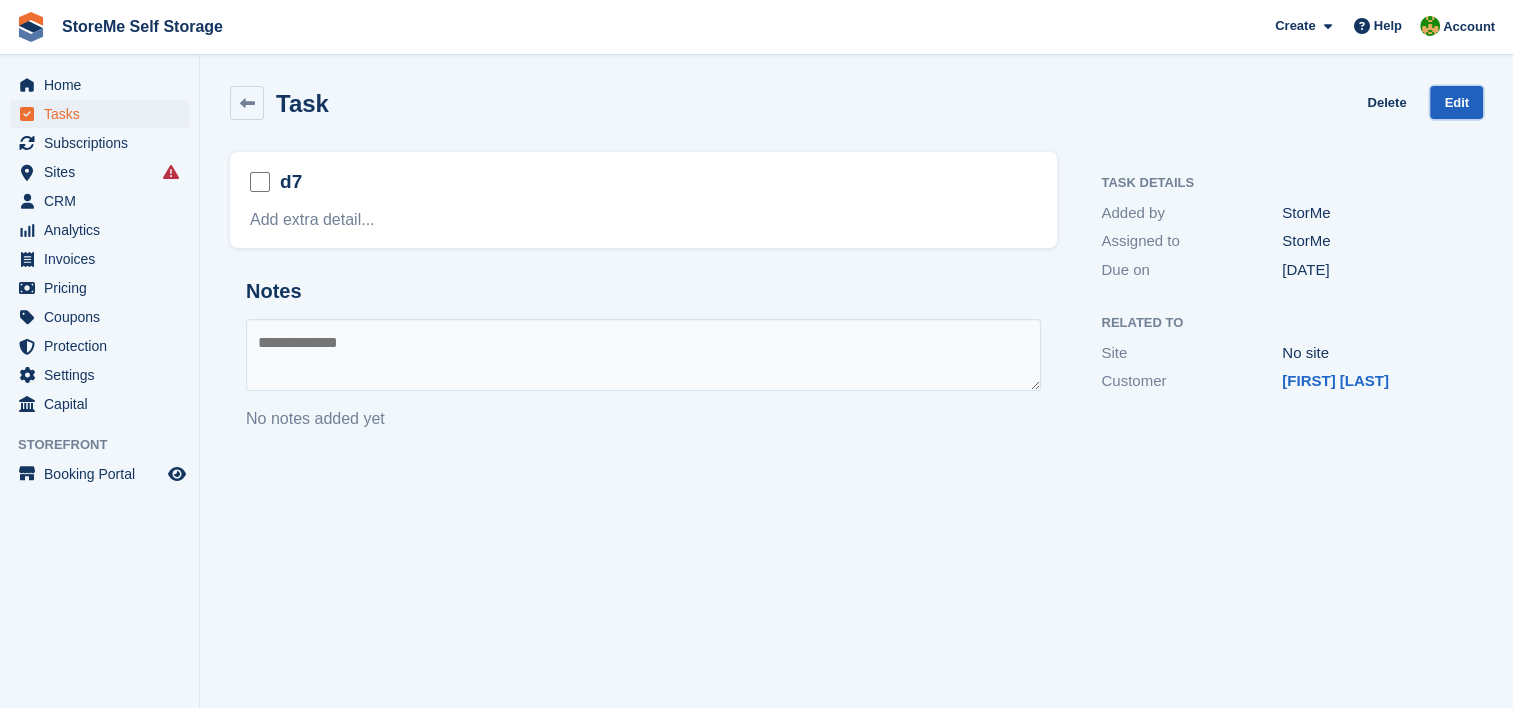 click on "Edit" at bounding box center (1456, 102) 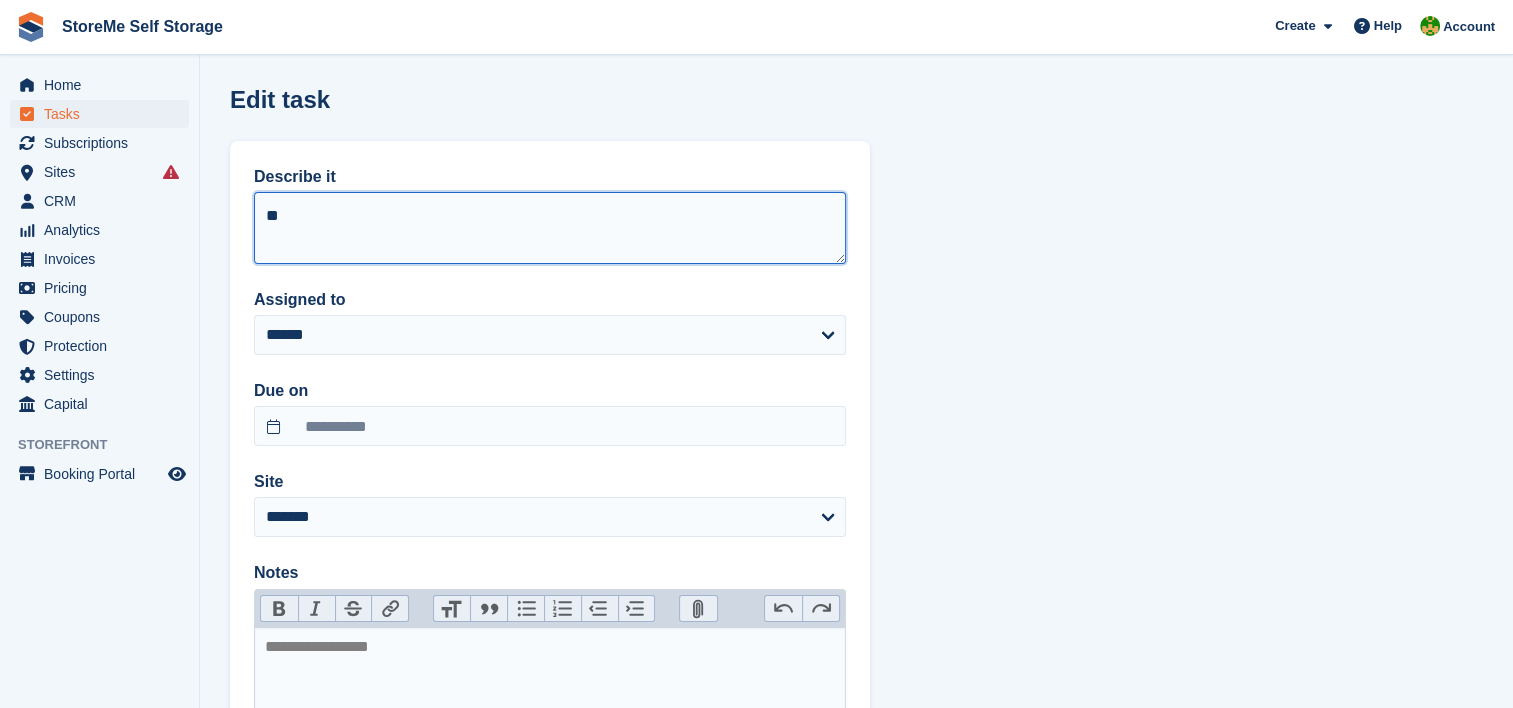 click on "**" at bounding box center (550, 228) 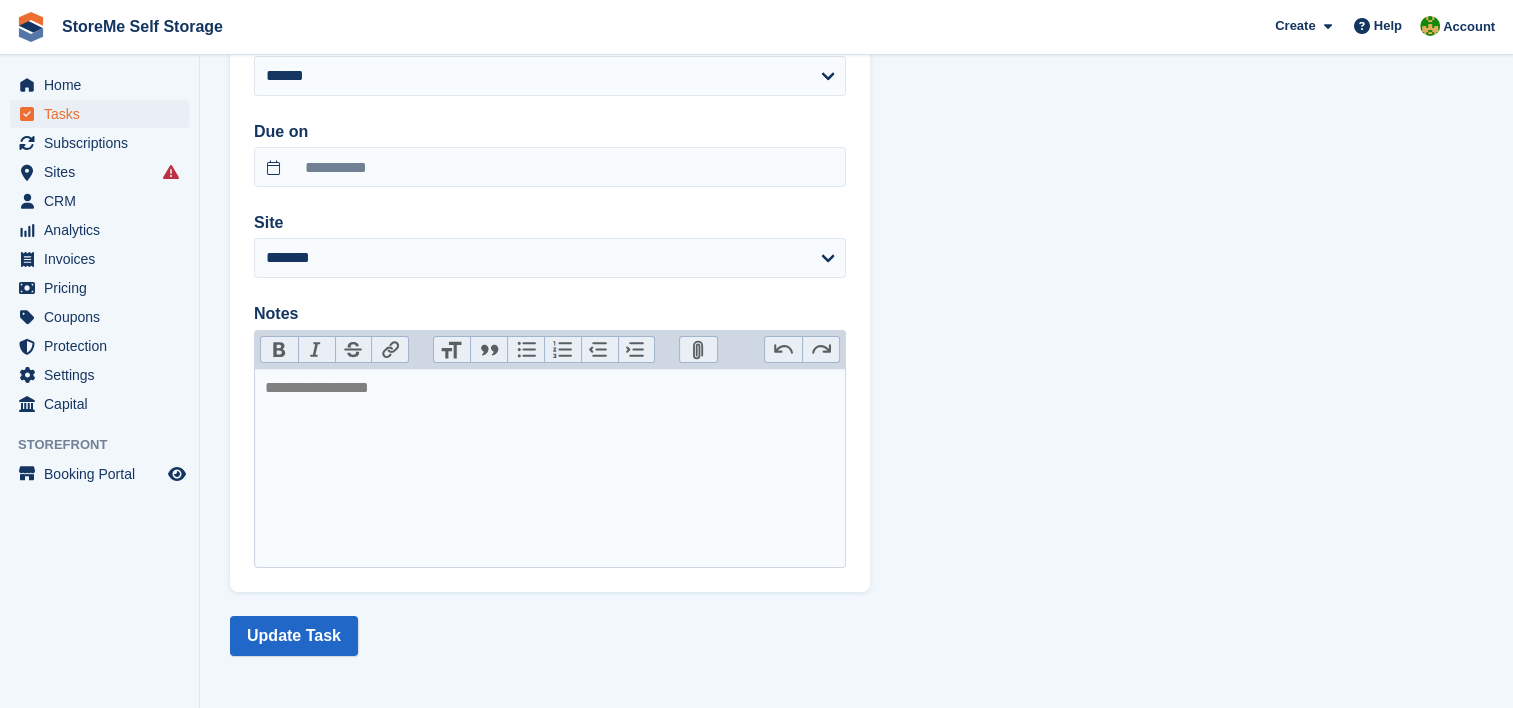 scroll, scrollTop: 260, scrollLeft: 0, axis: vertical 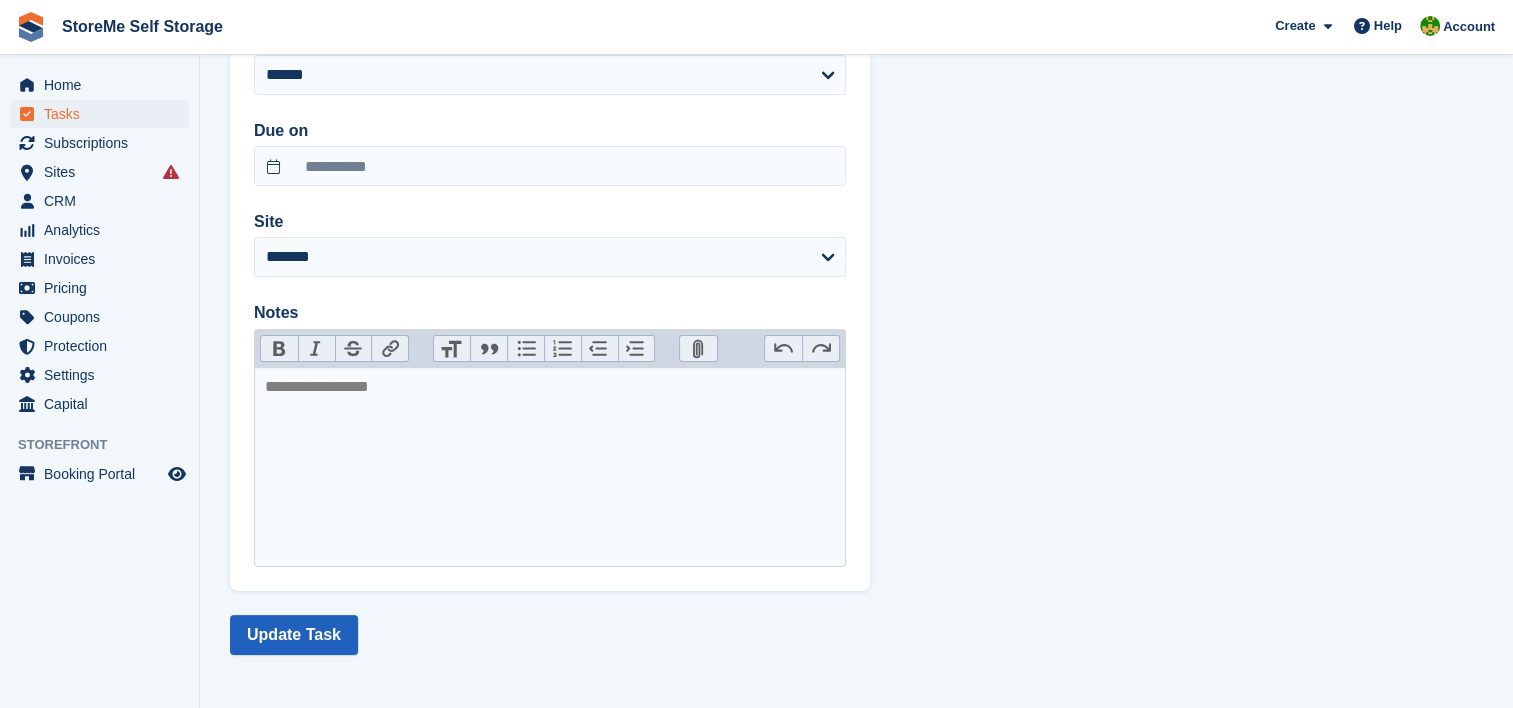 type on "**" 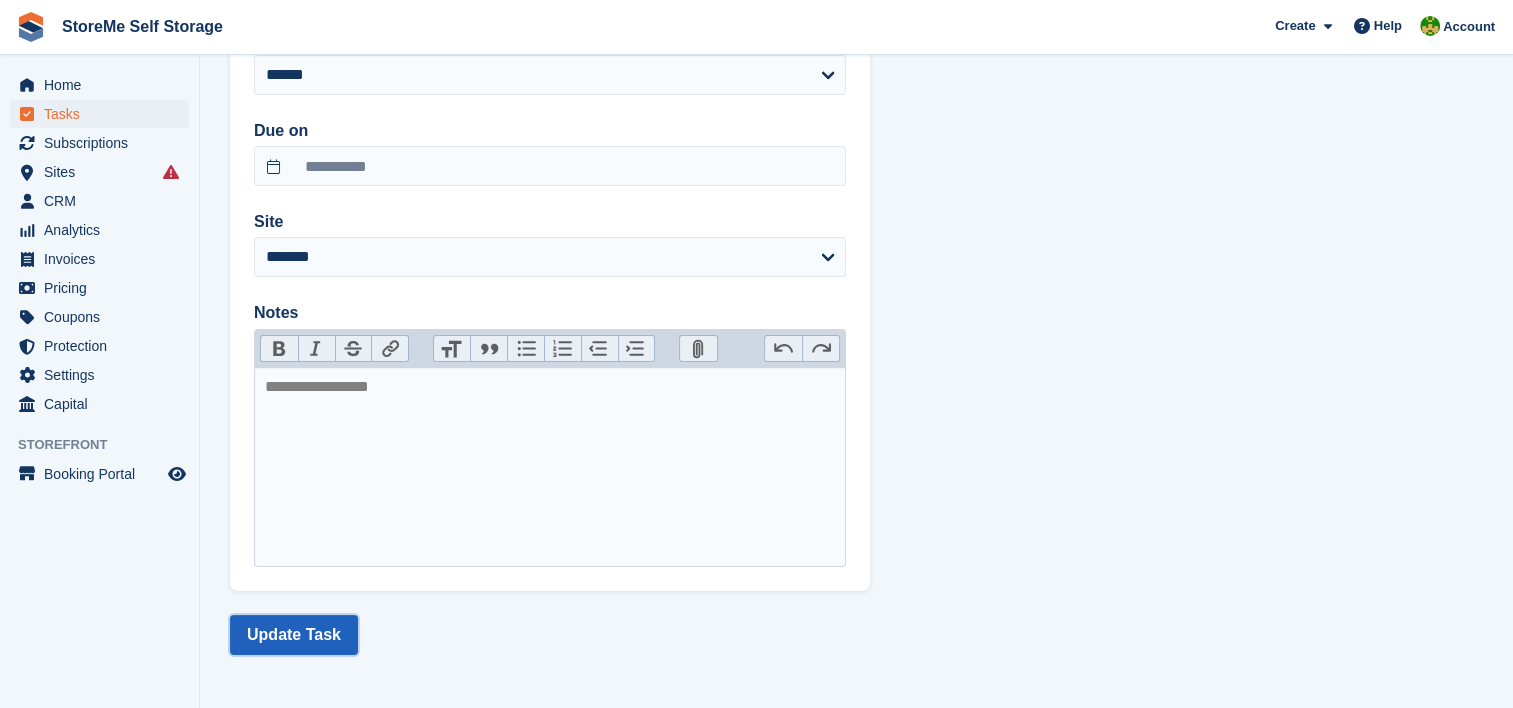 click on "Update Task" at bounding box center [294, 635] 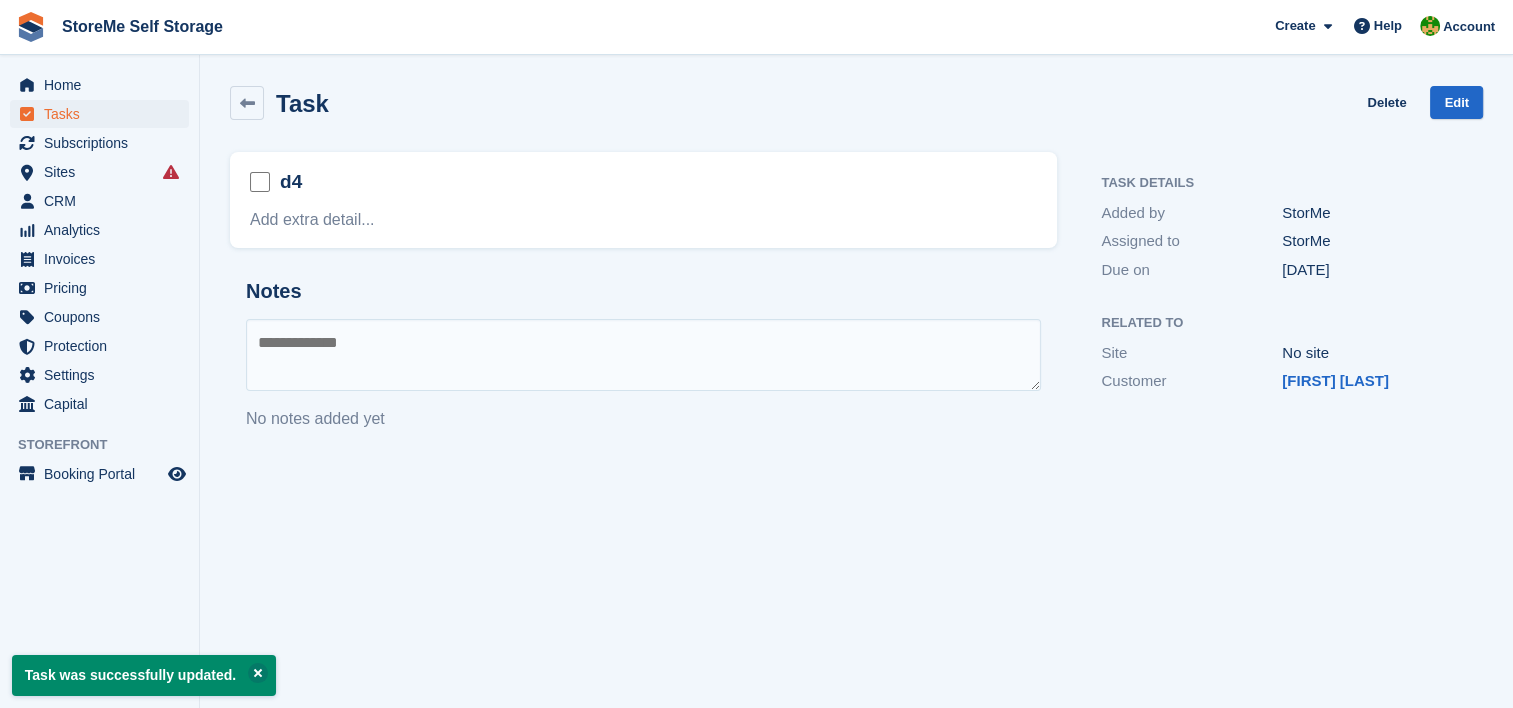 scroll, scrollTop: 0, scrollLeft: 0, axis: both 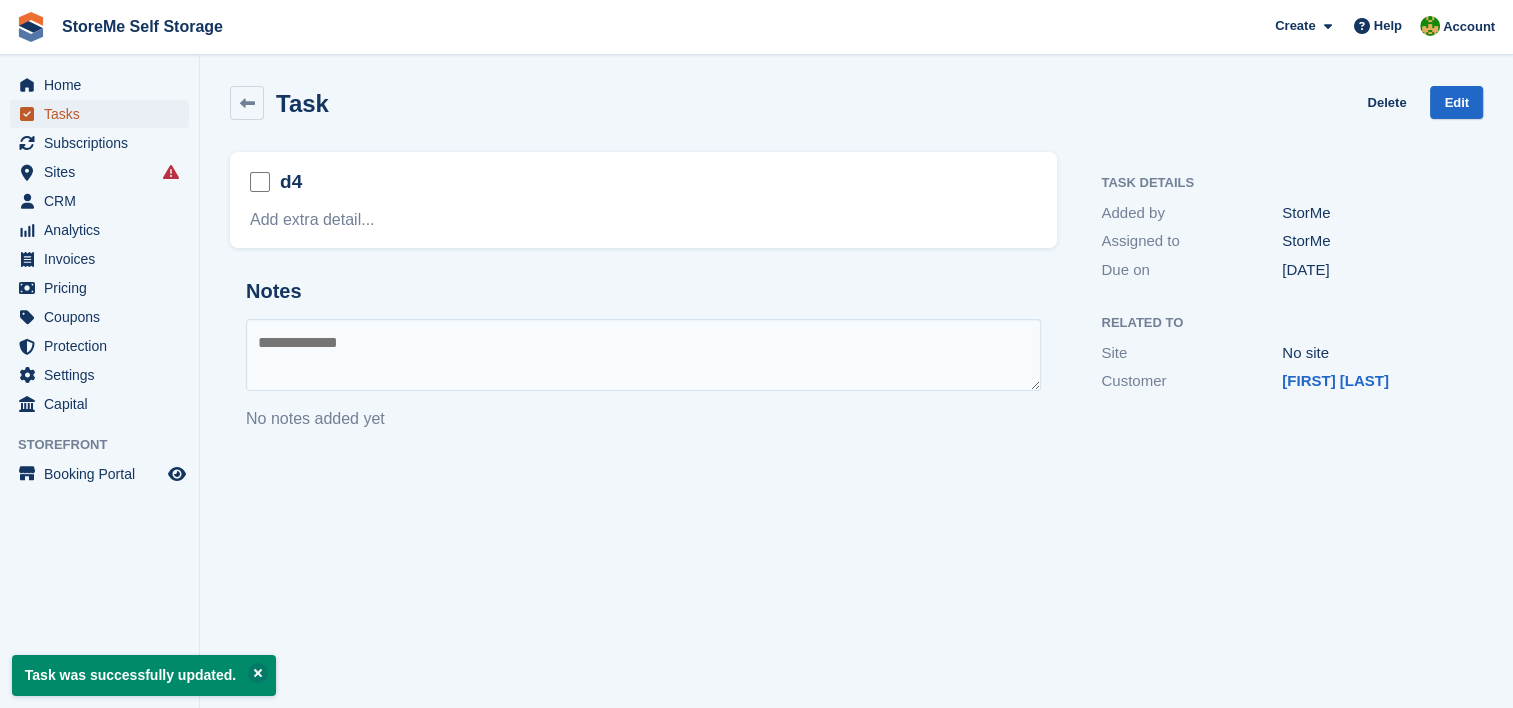 click at bounding box center [27, 114] 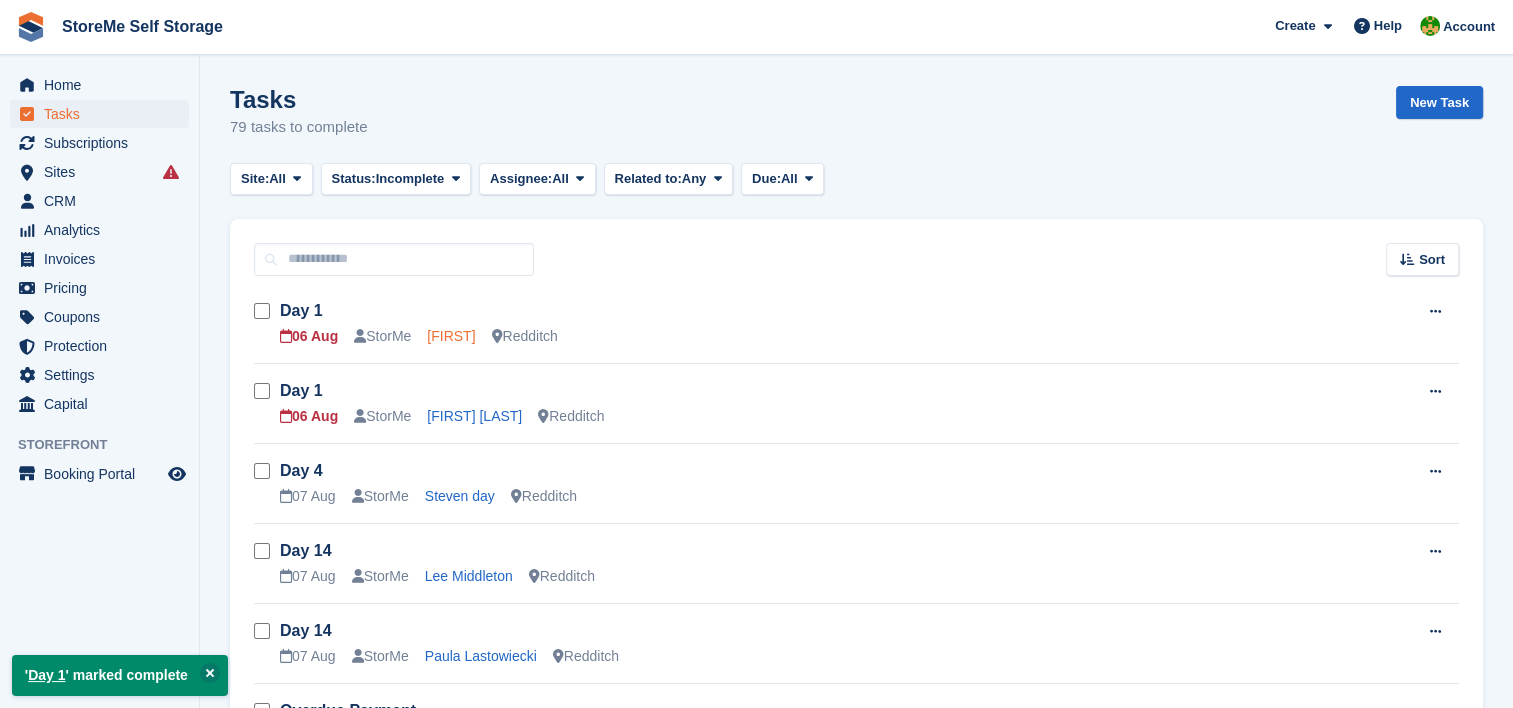 click on "[FIRST]" at bounding box center [451, 336] 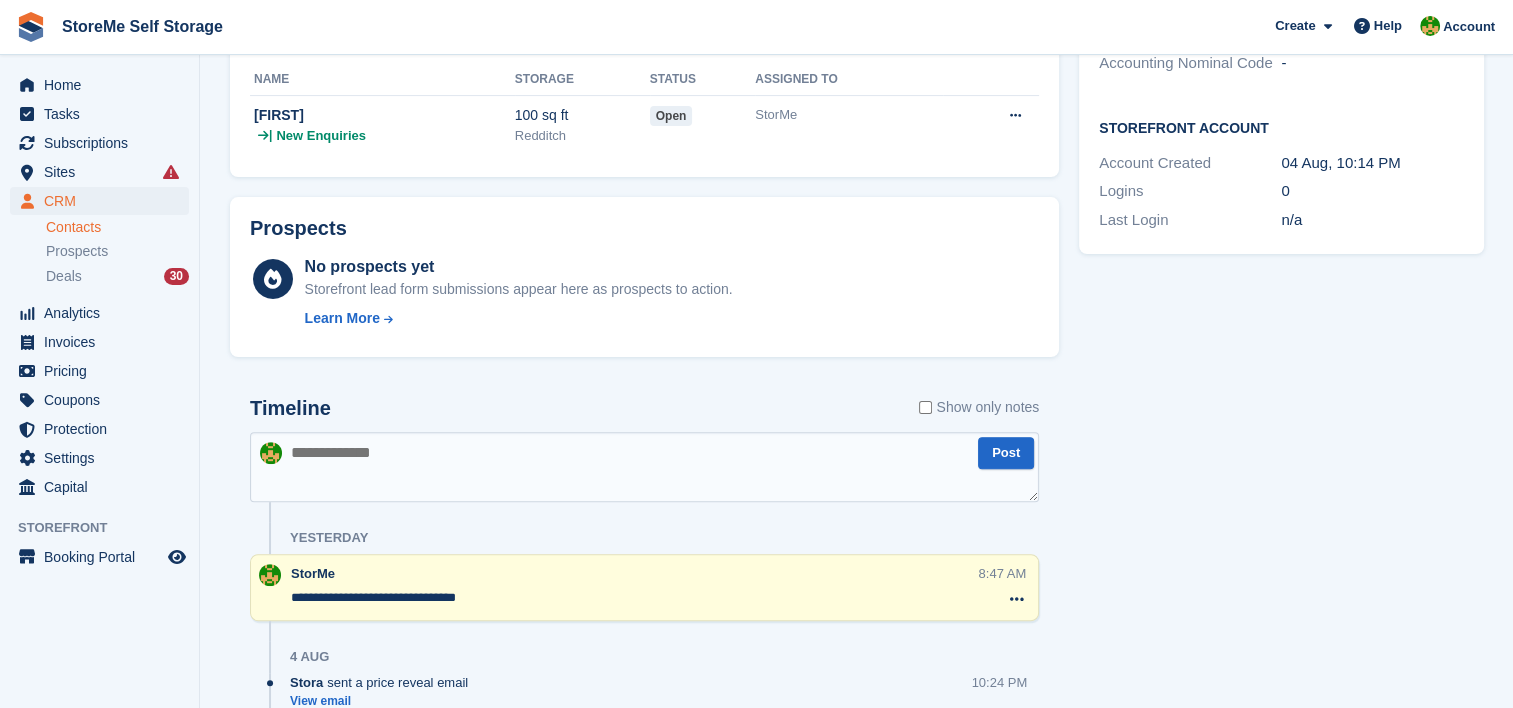 scroll, scrollTop: 683, scrollLeft: 0, axis: vertical 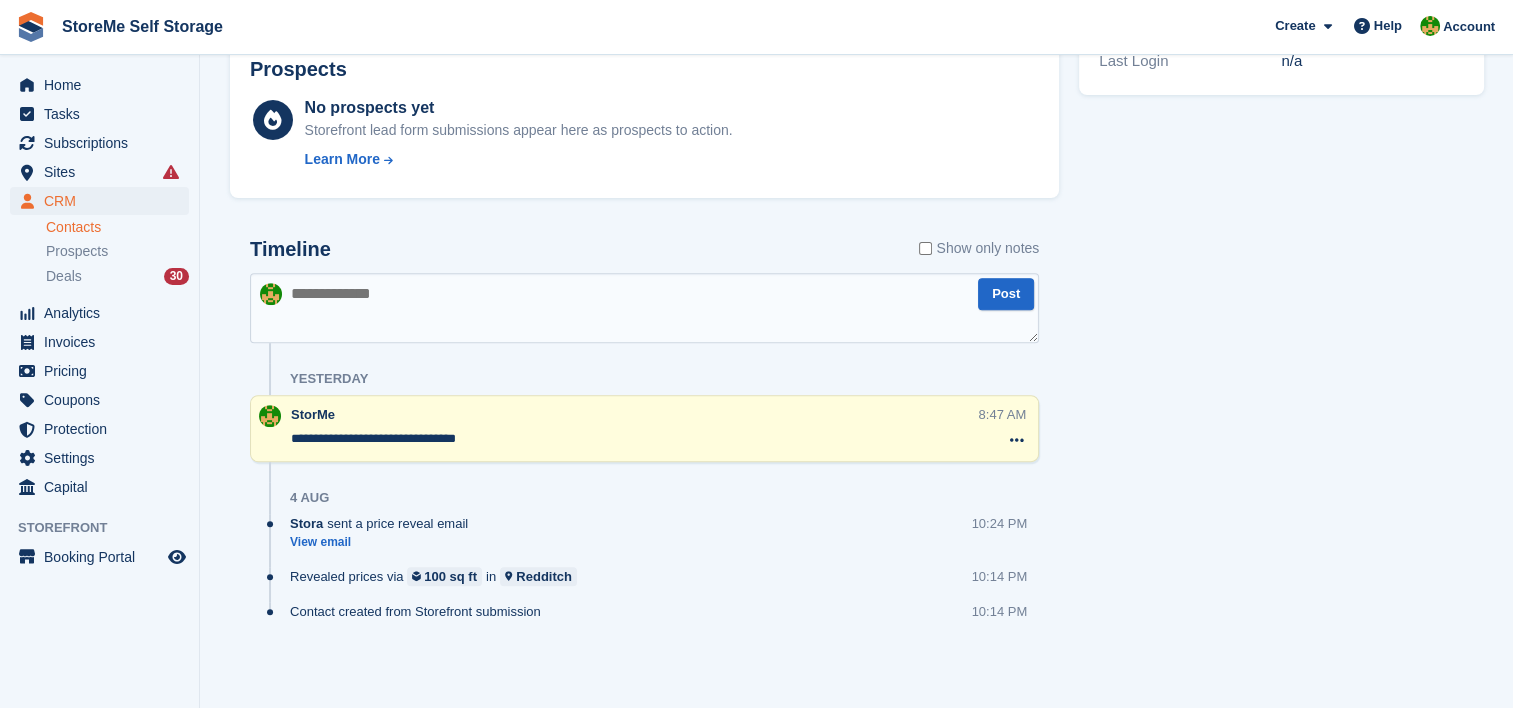 click at bounding box center [644, 308] 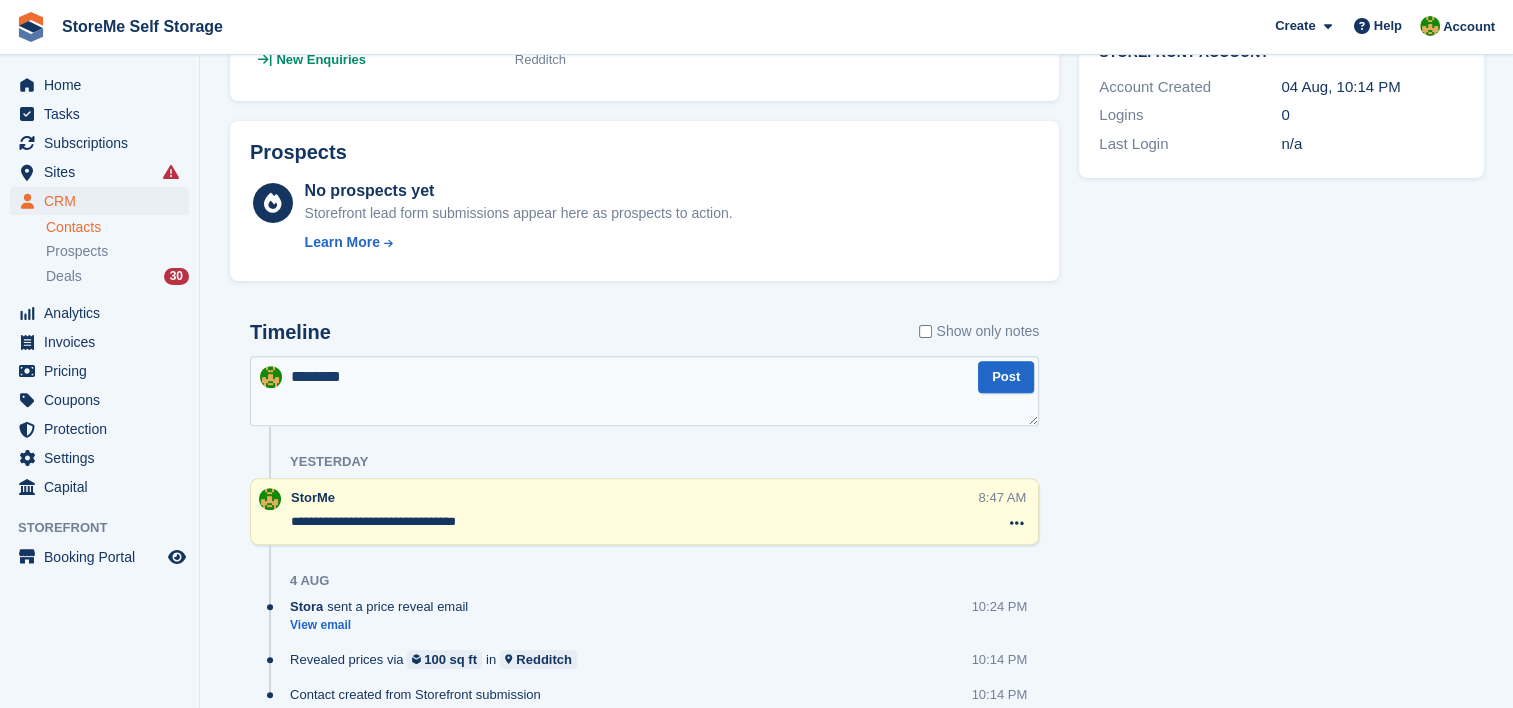 scroll, scrollTop: 100, scrollLeft: 0, axis: vertical 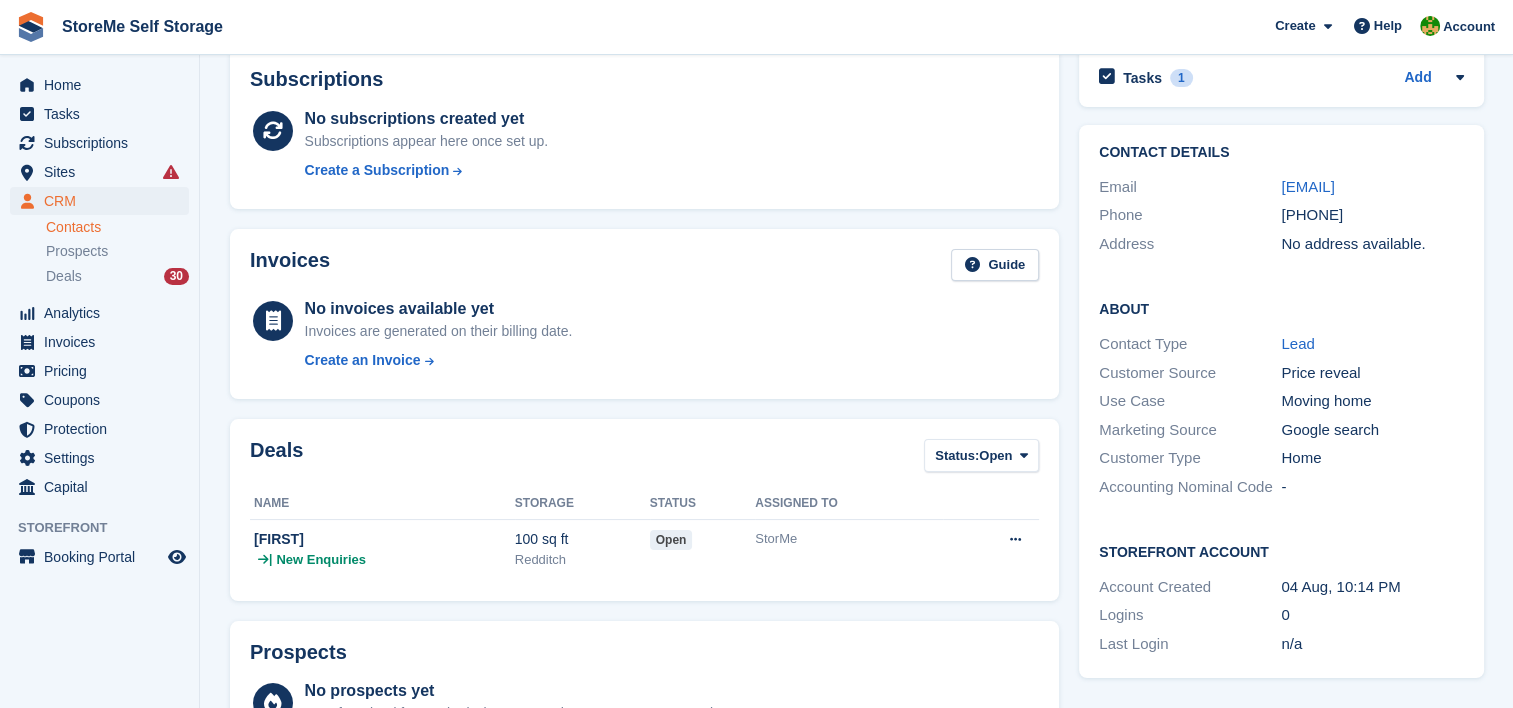 drag, startPoint x: 1407, startPoint y: 240, endPoint x: 1305, endPoint y: 249, distance: 102.396286 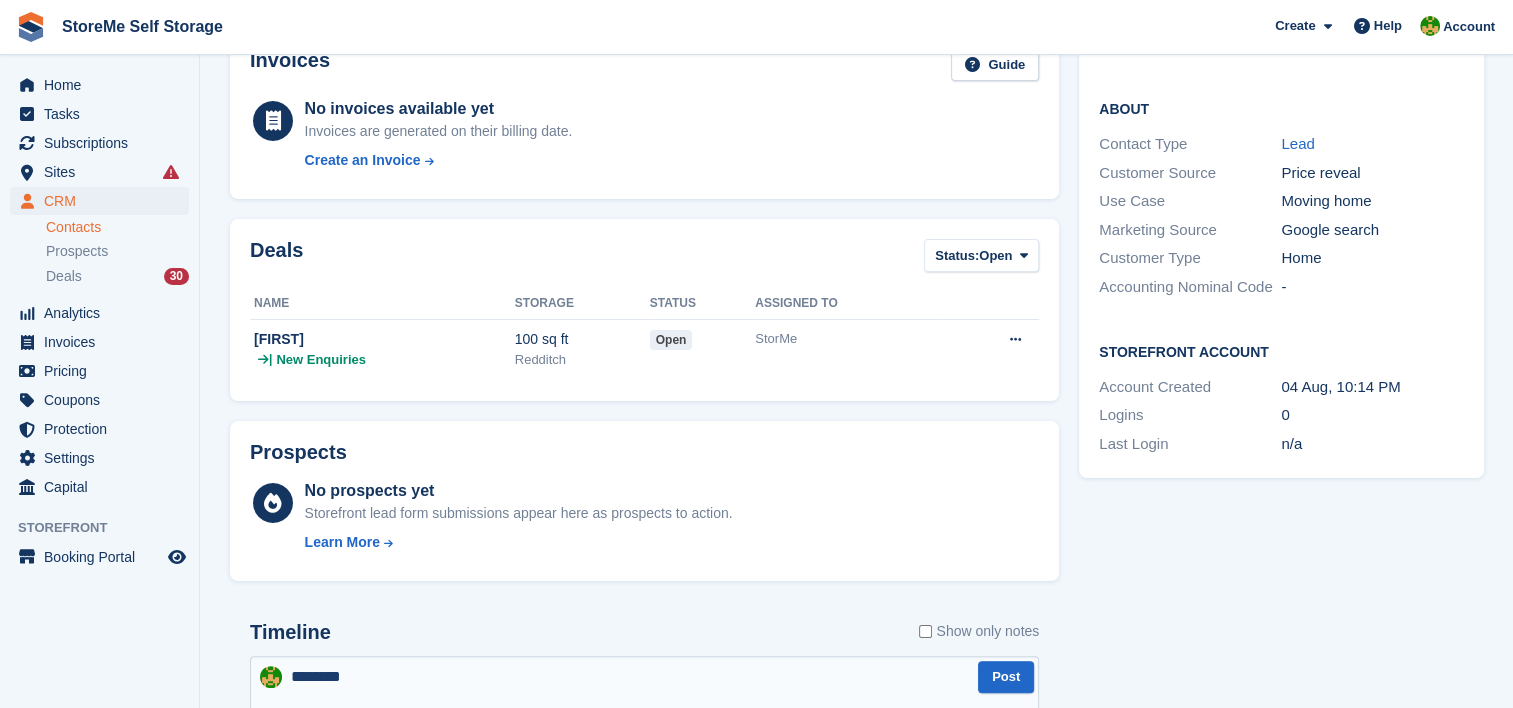 scroll, scrollTop: 600, scrollLeft: 0, axis: vertical 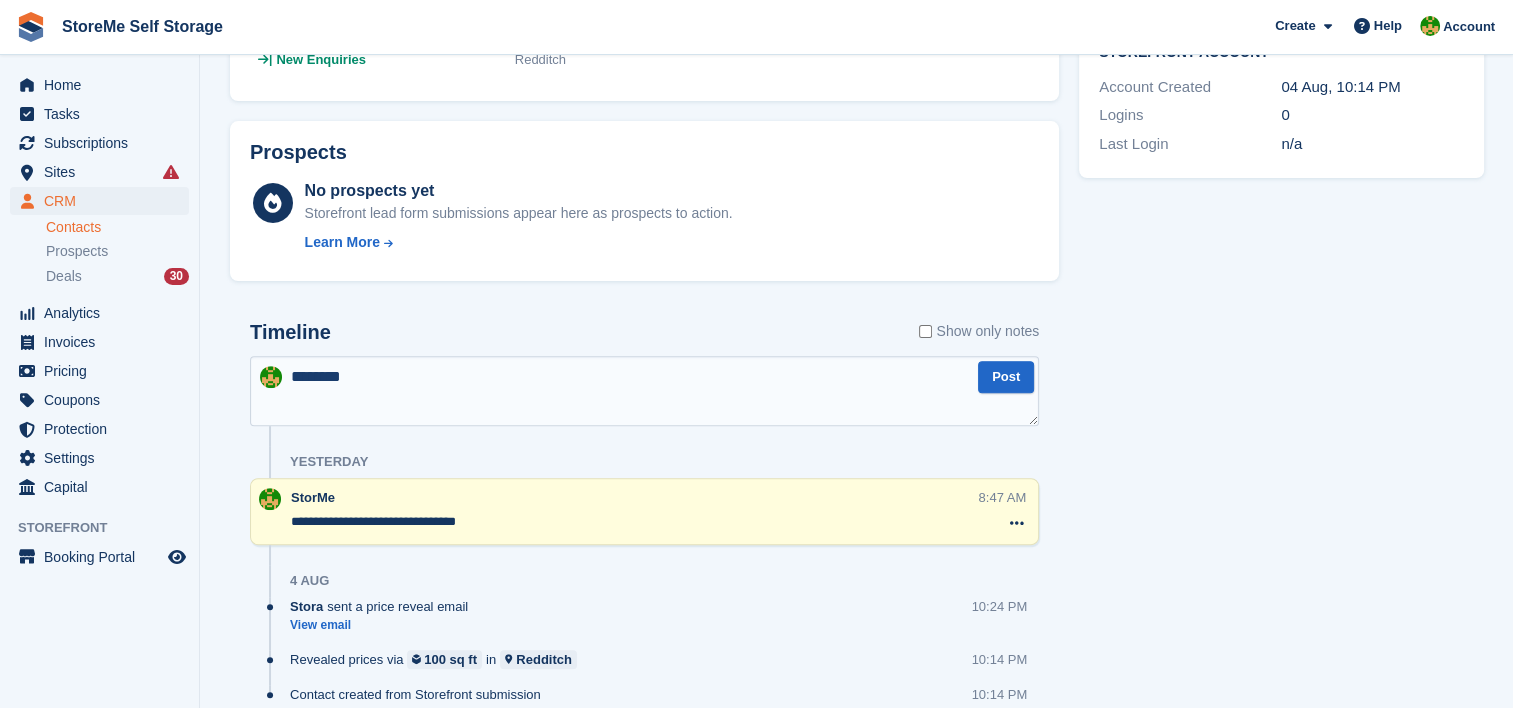 click on "*******" at bounding box center (644, 391) 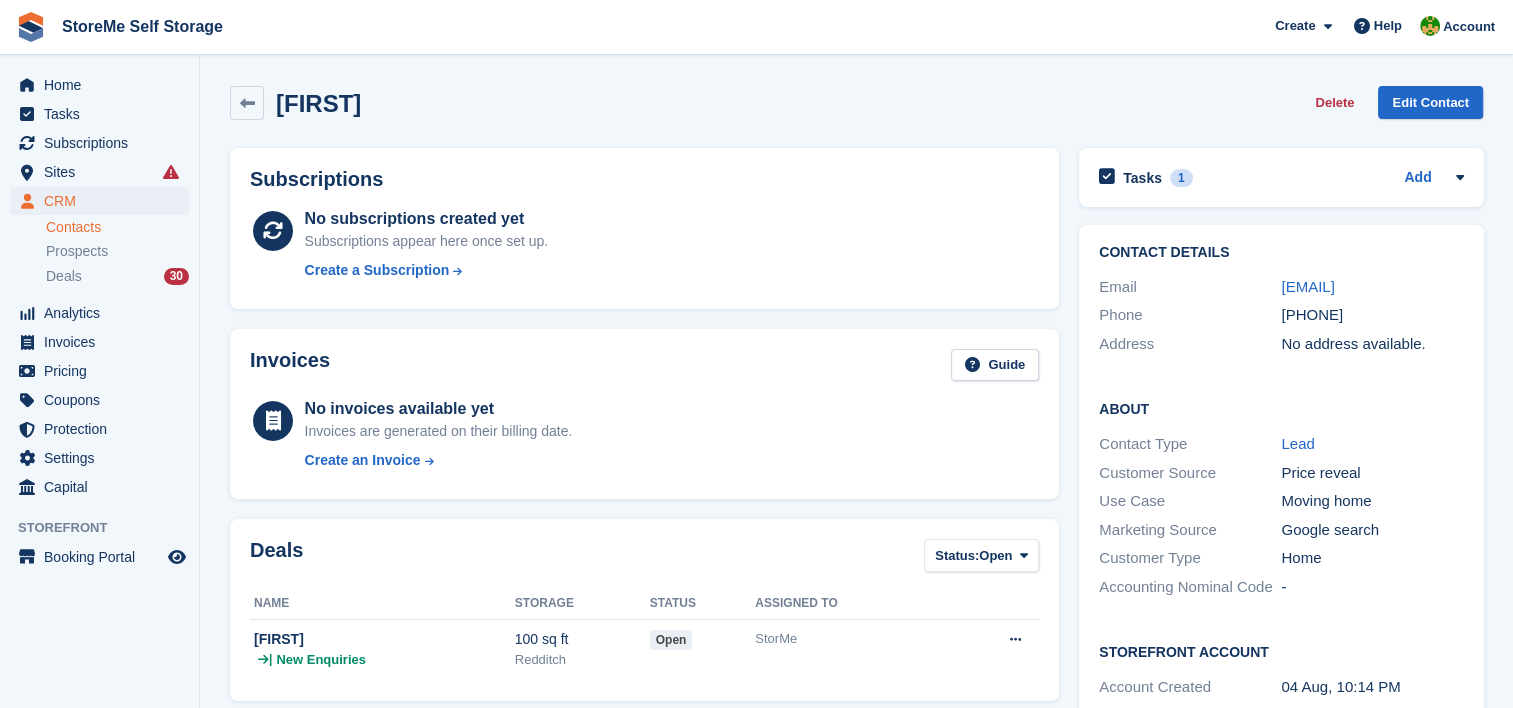 scroll, scrollTop: 683, scrollLeft: 0, axis: vertical 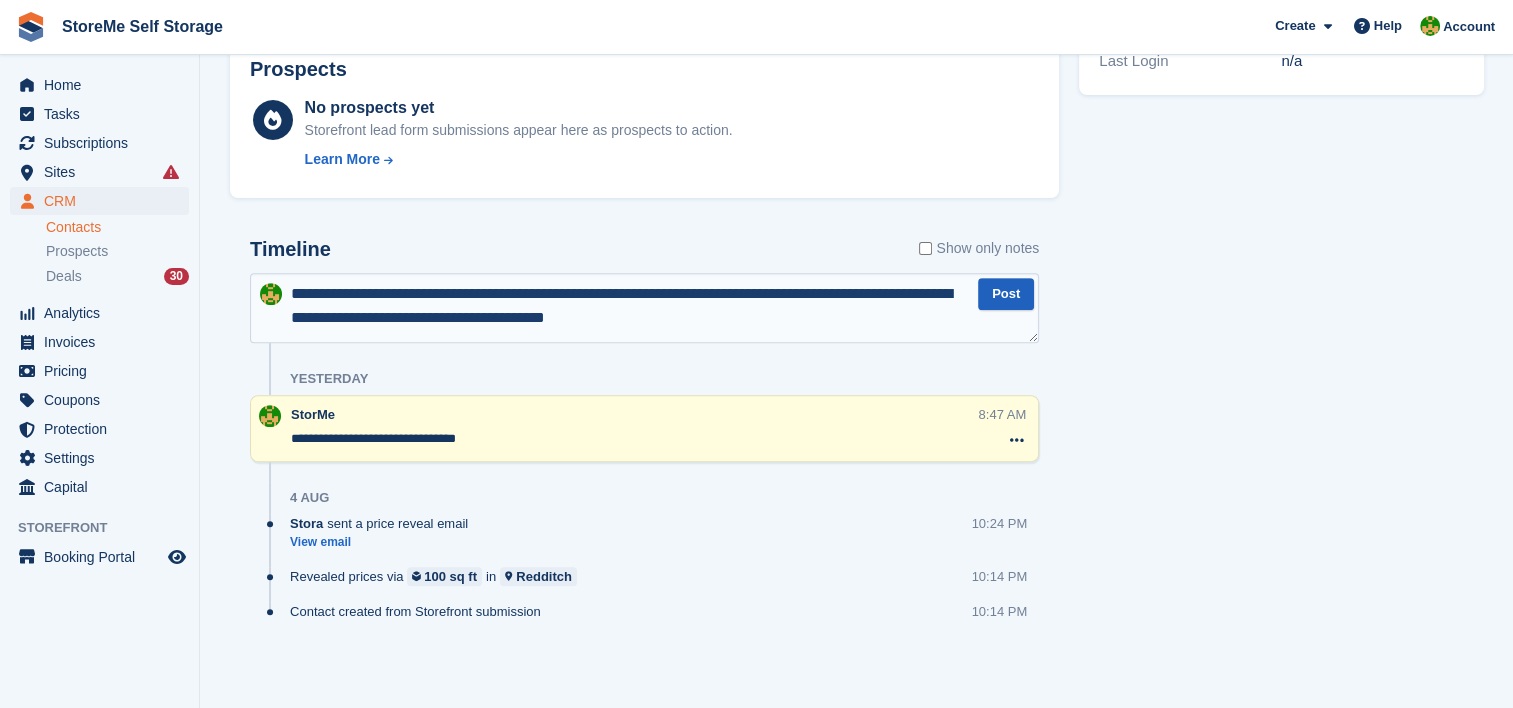 type on "**********" 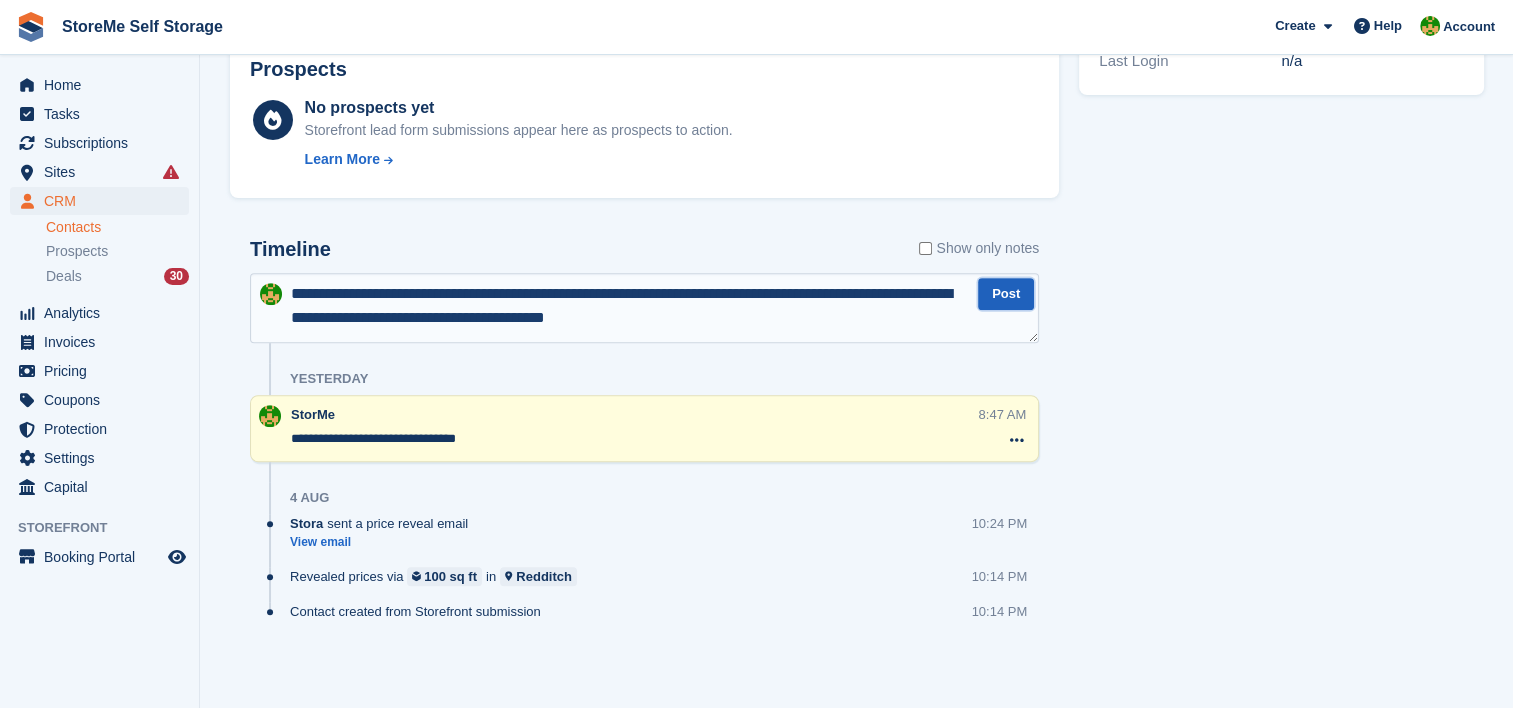 click on "Post" at bounding box center (1006, 294) 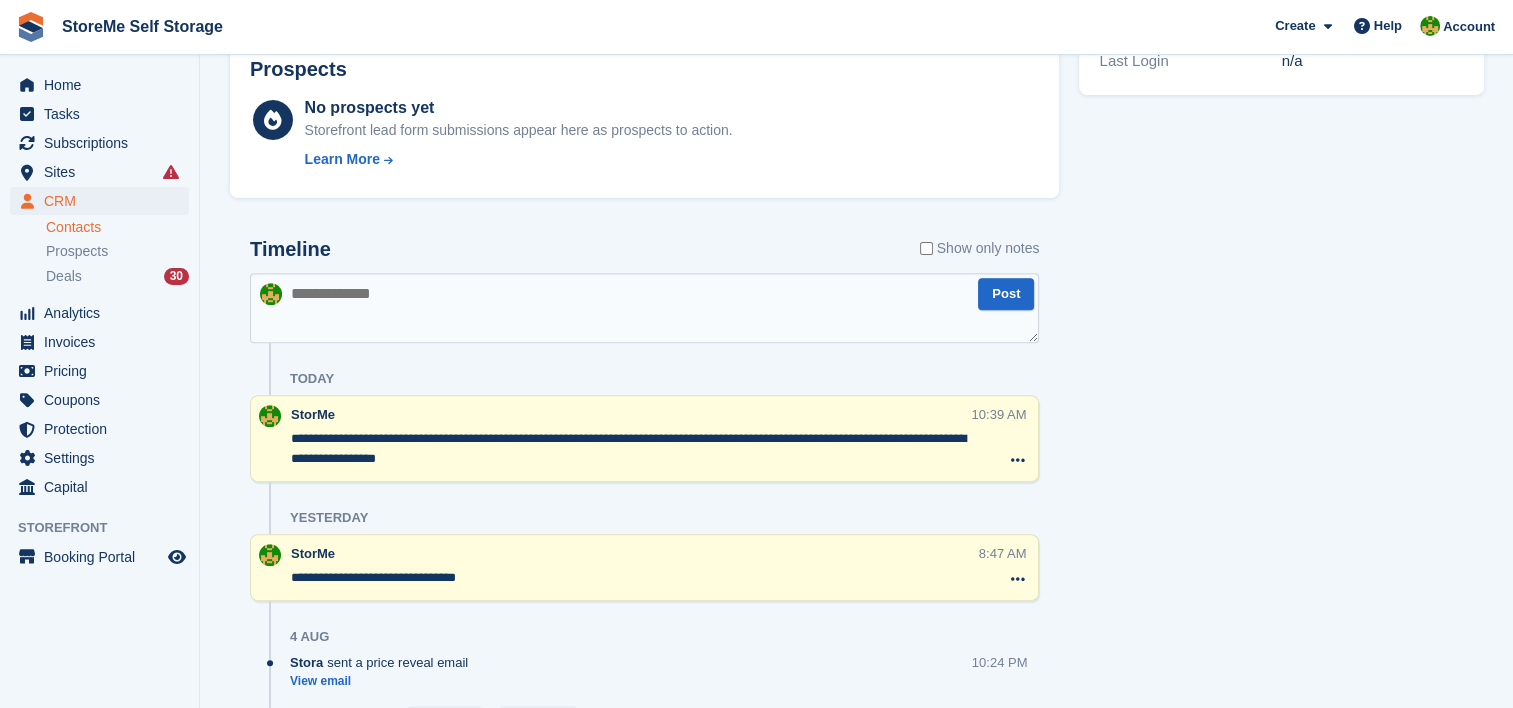 scroll, scrollTop: 0, scrollLeft: 0, axis: both 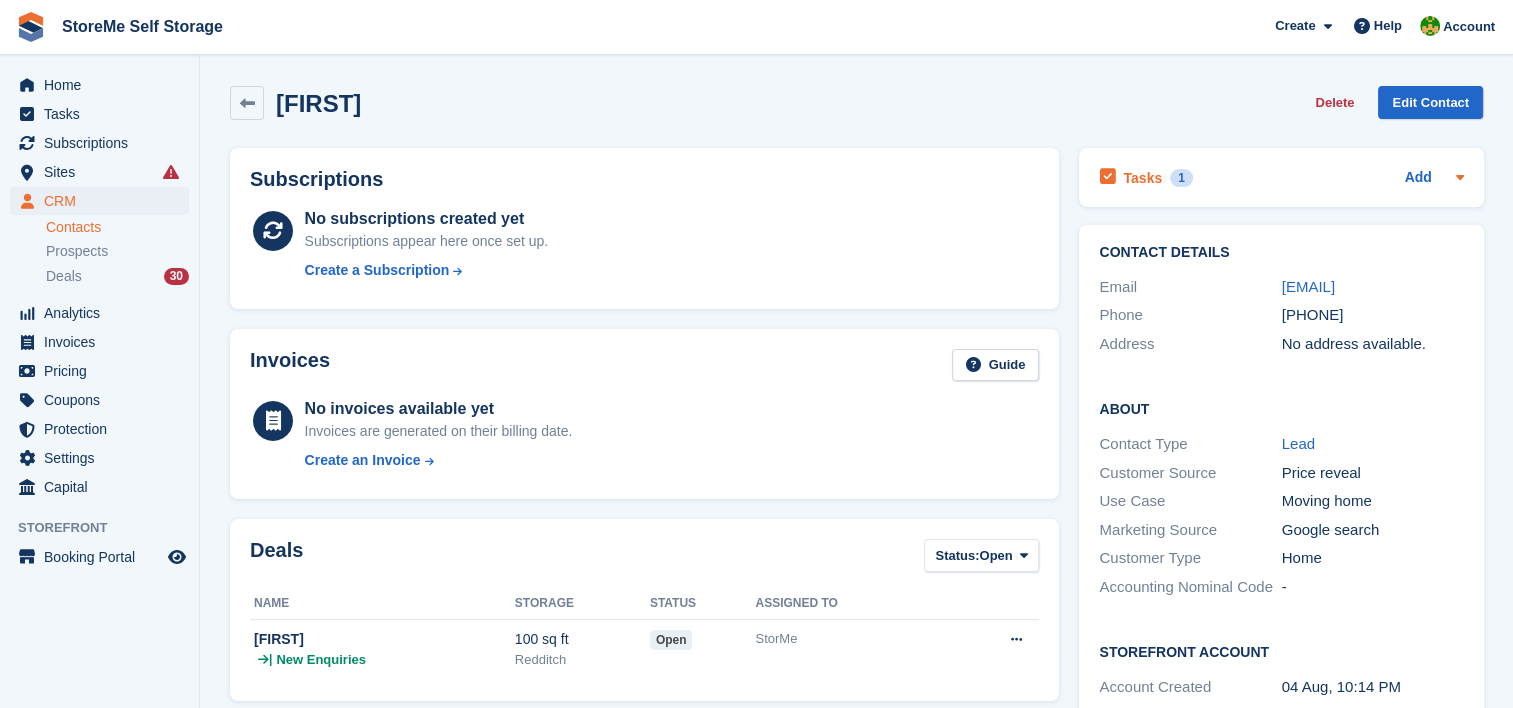 click on "Tasks
1" at bounding box center [1145, 177] 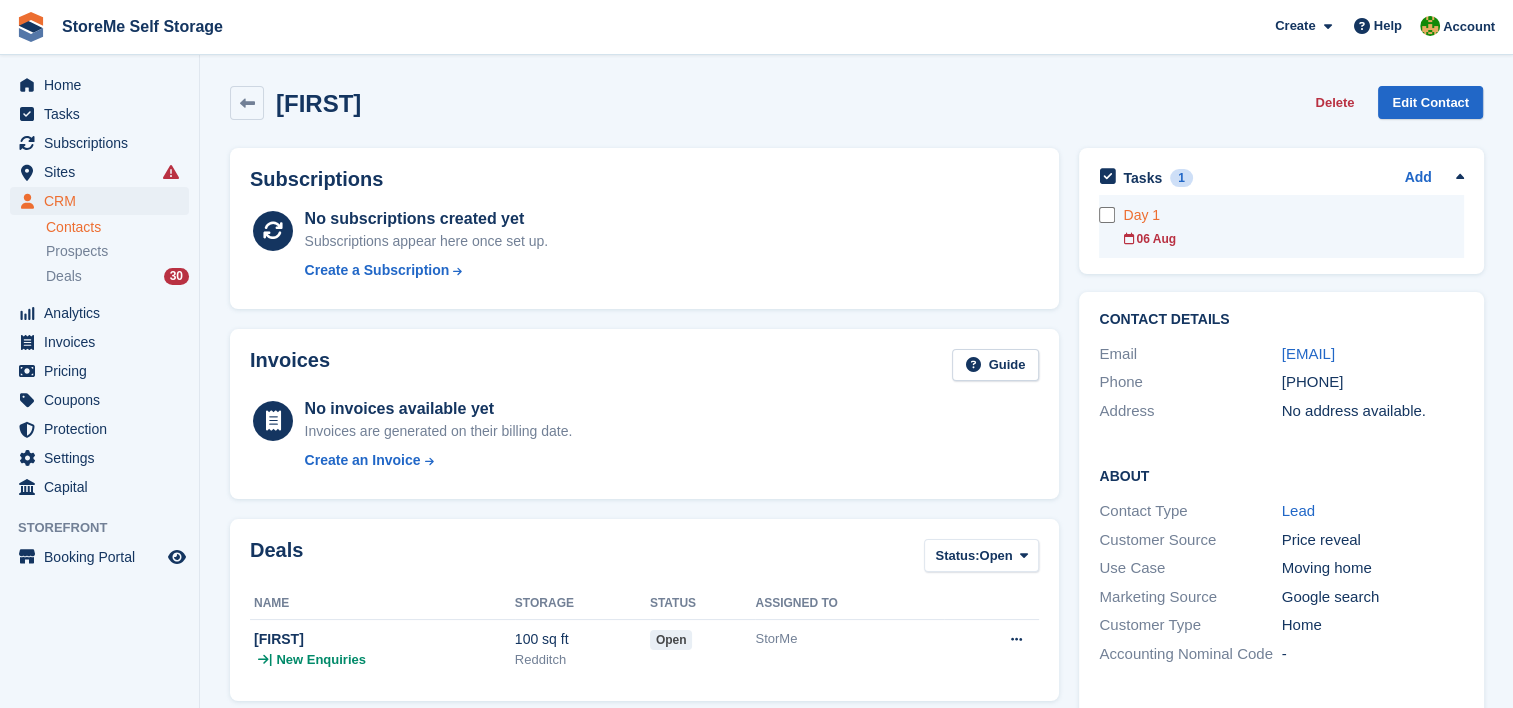 click at bounding box center (1111, 215) 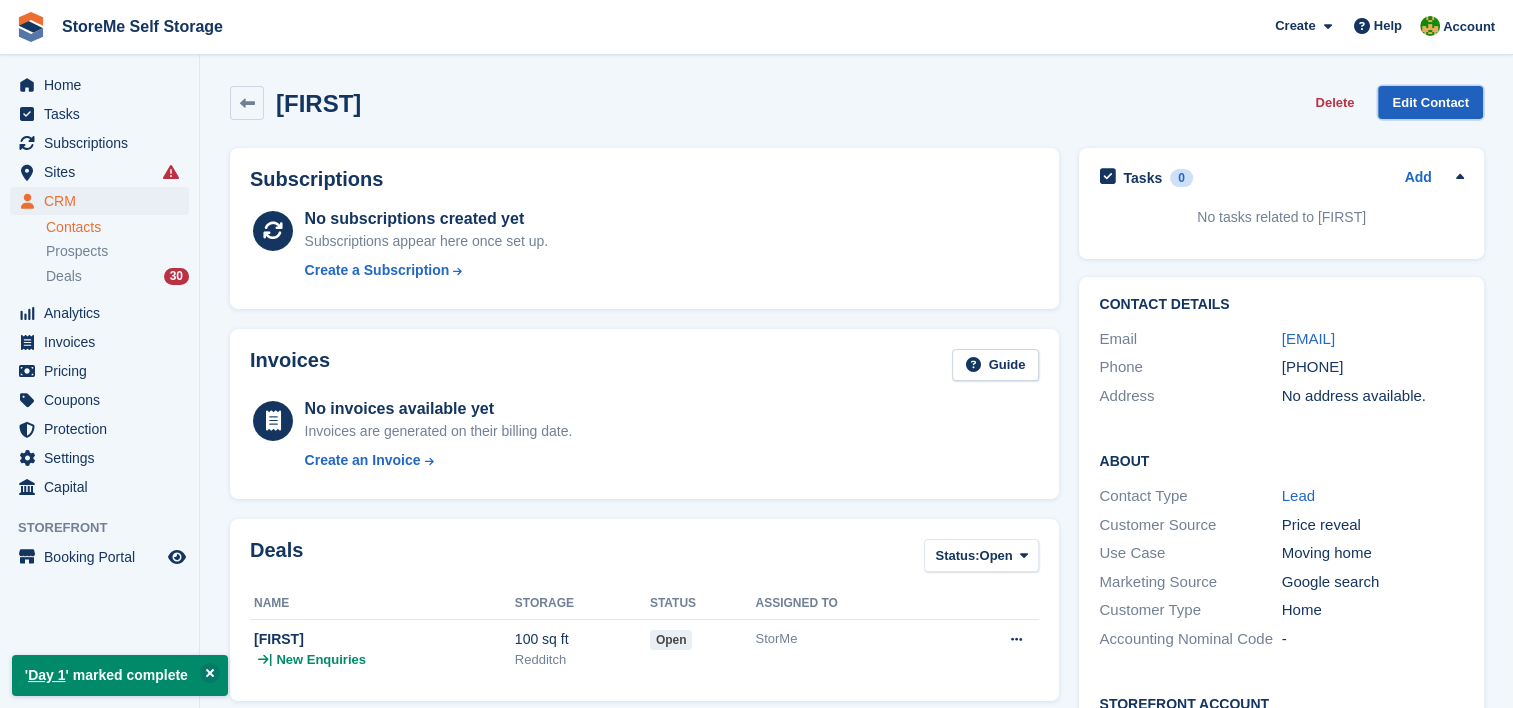 click on "Edit Contact" at bounding box center [1430, 102] 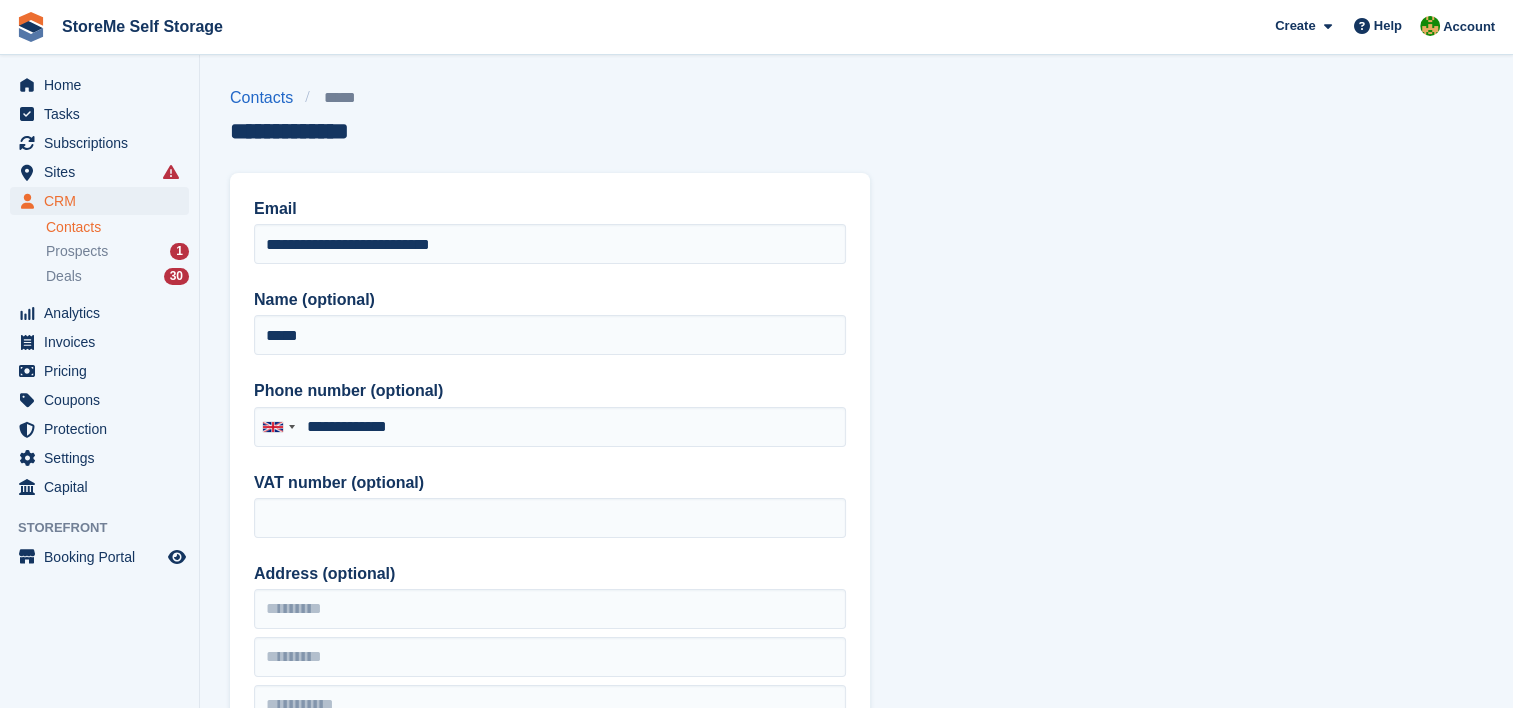 type on "**********" 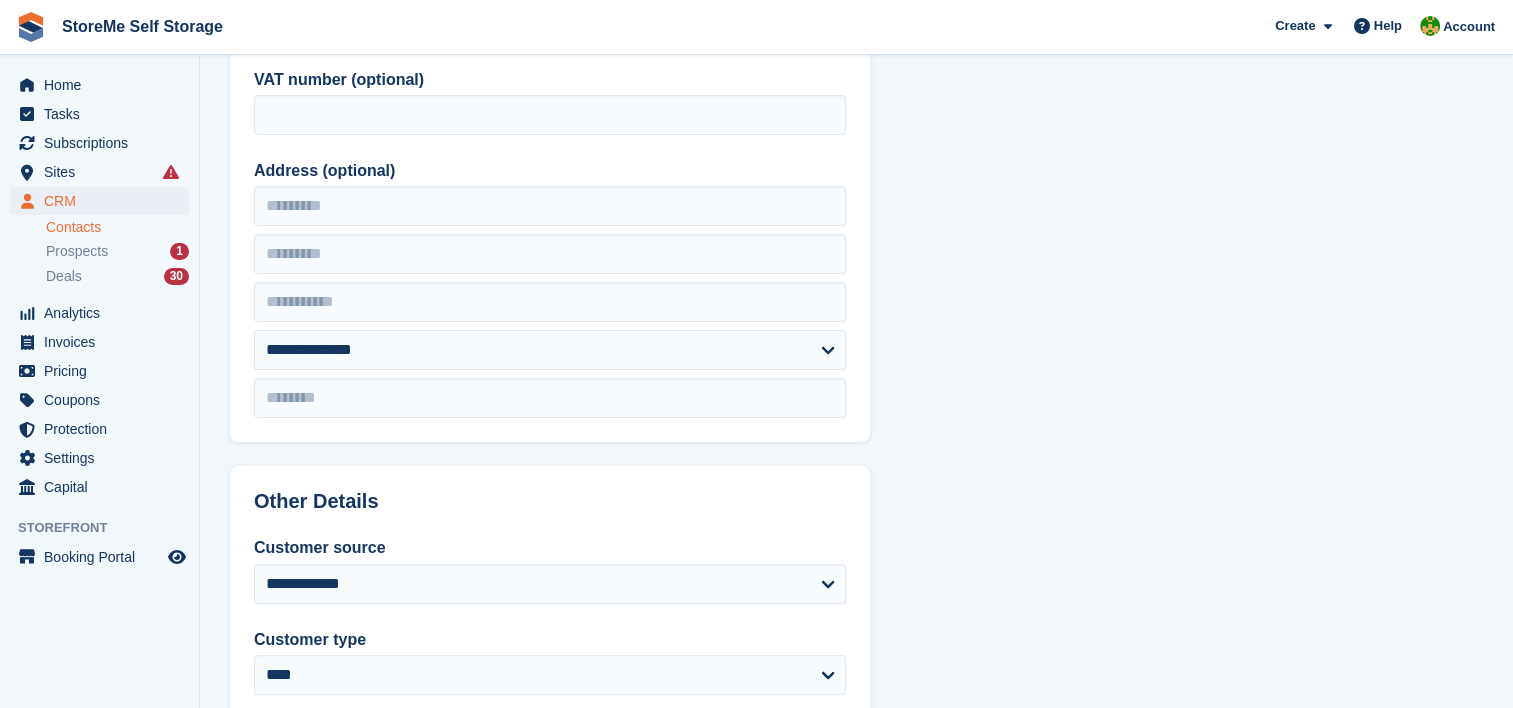 scroll, scrollTop: 800, scrollLeft: 0, axis: vertical 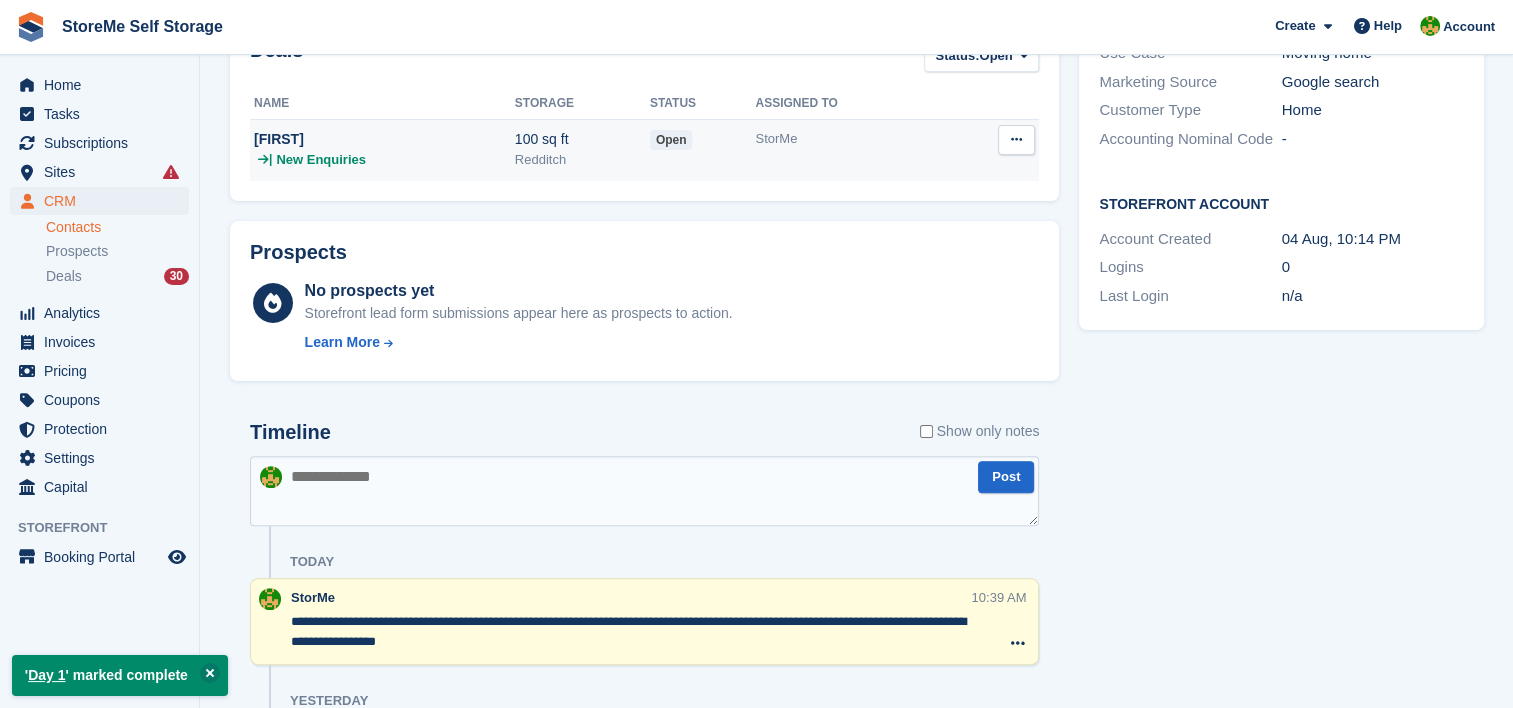 click at bounding box center (1016, 139) 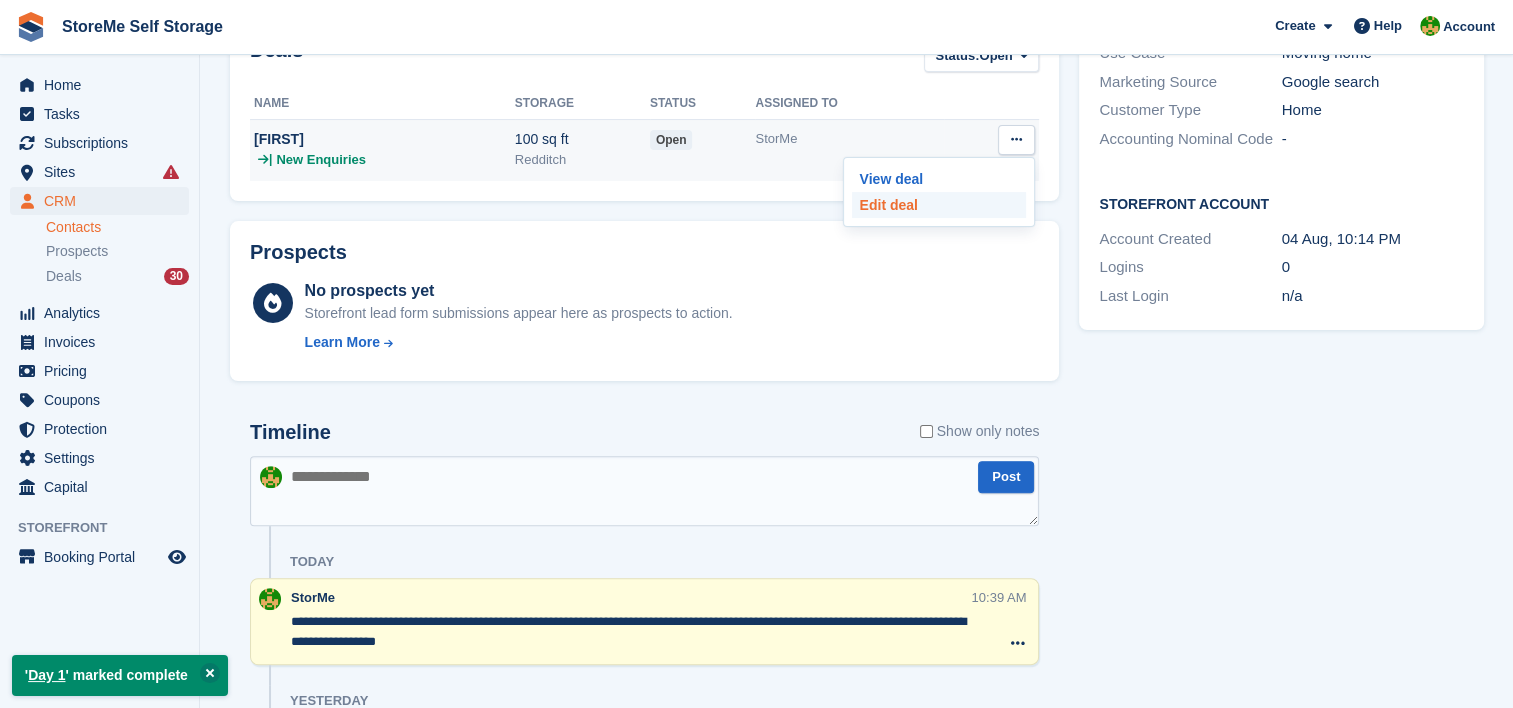 click on "Edit deal" at bounding box center [939, 205] 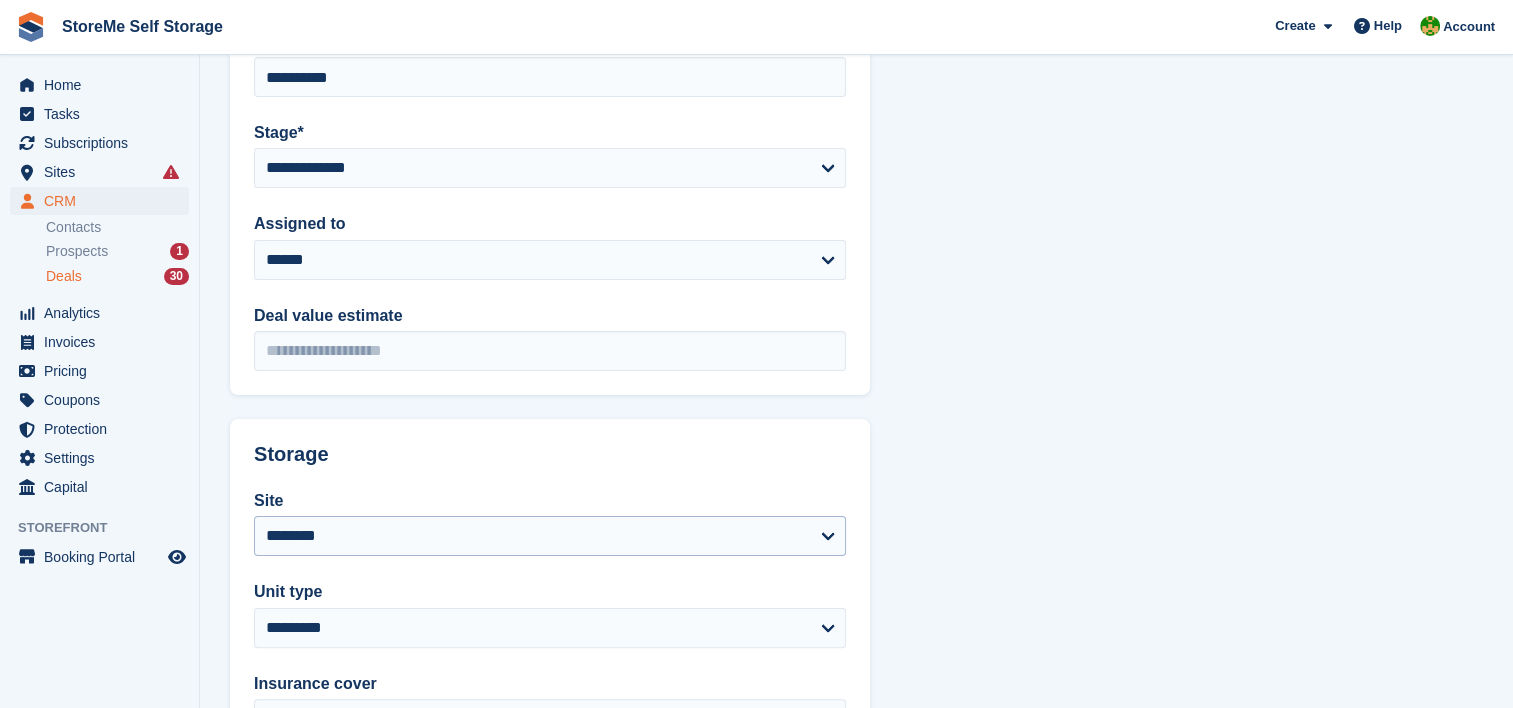 scroll, scrollTop: 564, scrollLeft: 0, axis: vertical 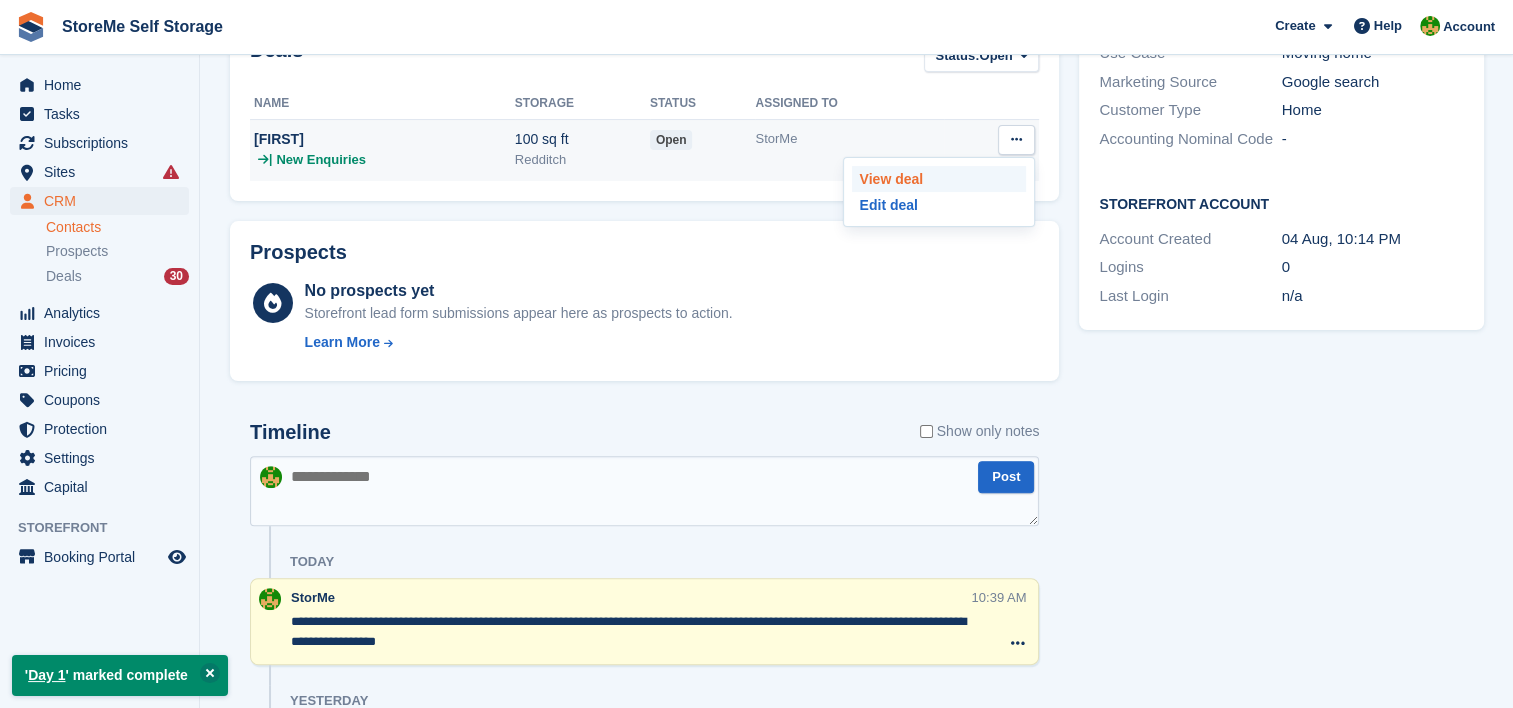 click on "View deal" at bounding box center (939, 179) 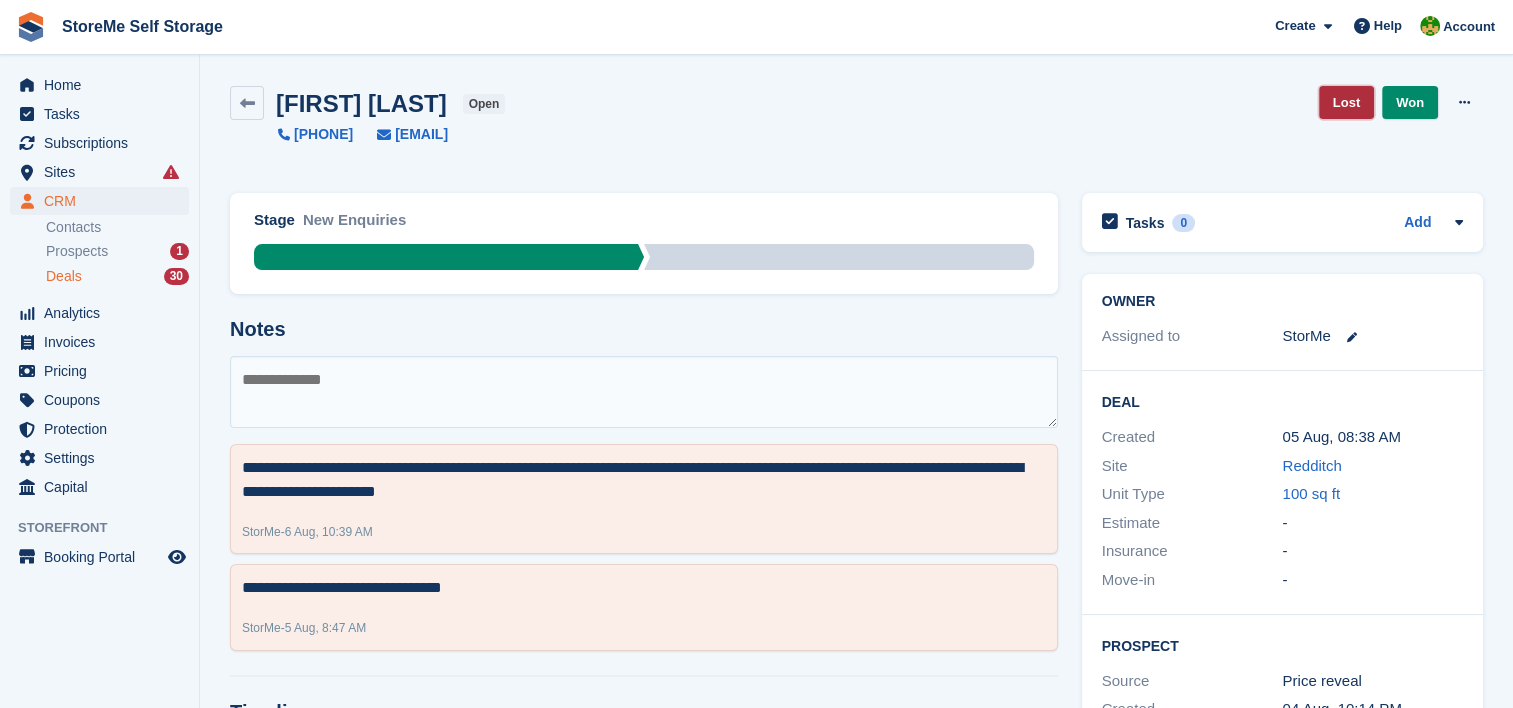 click on "Lost" at bounding box center (1346, 102) 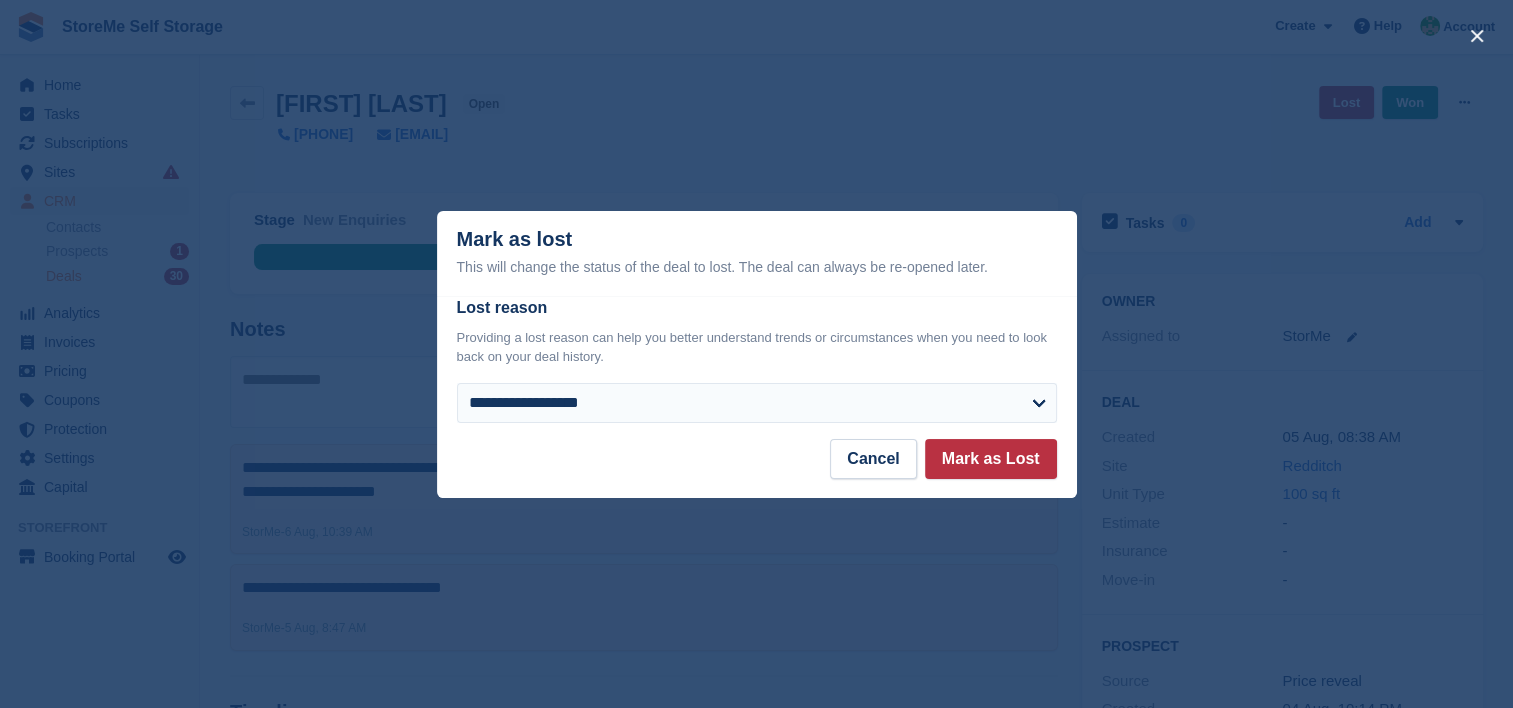 click on "**********" at bounding box center [757, 359] 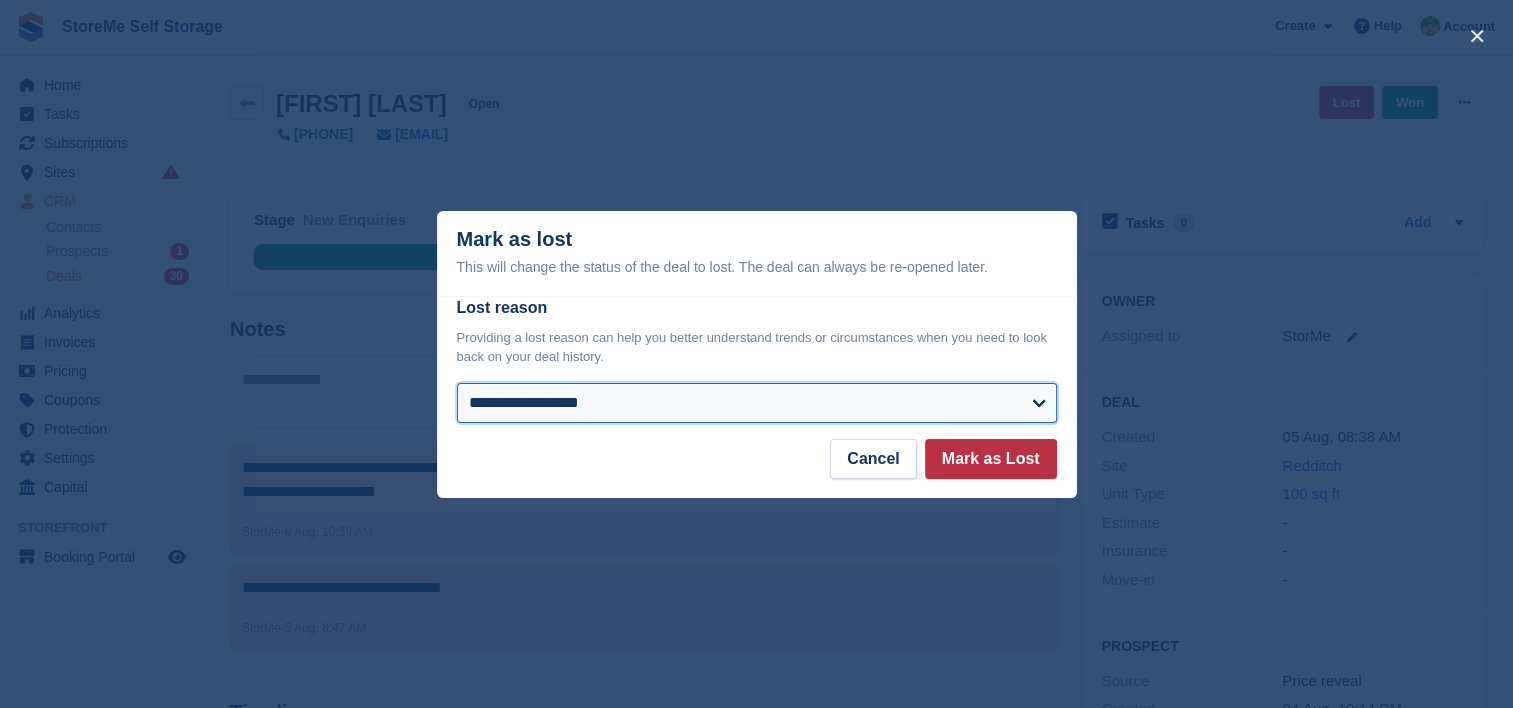 click on "**********" at bounding box center [757, 403] 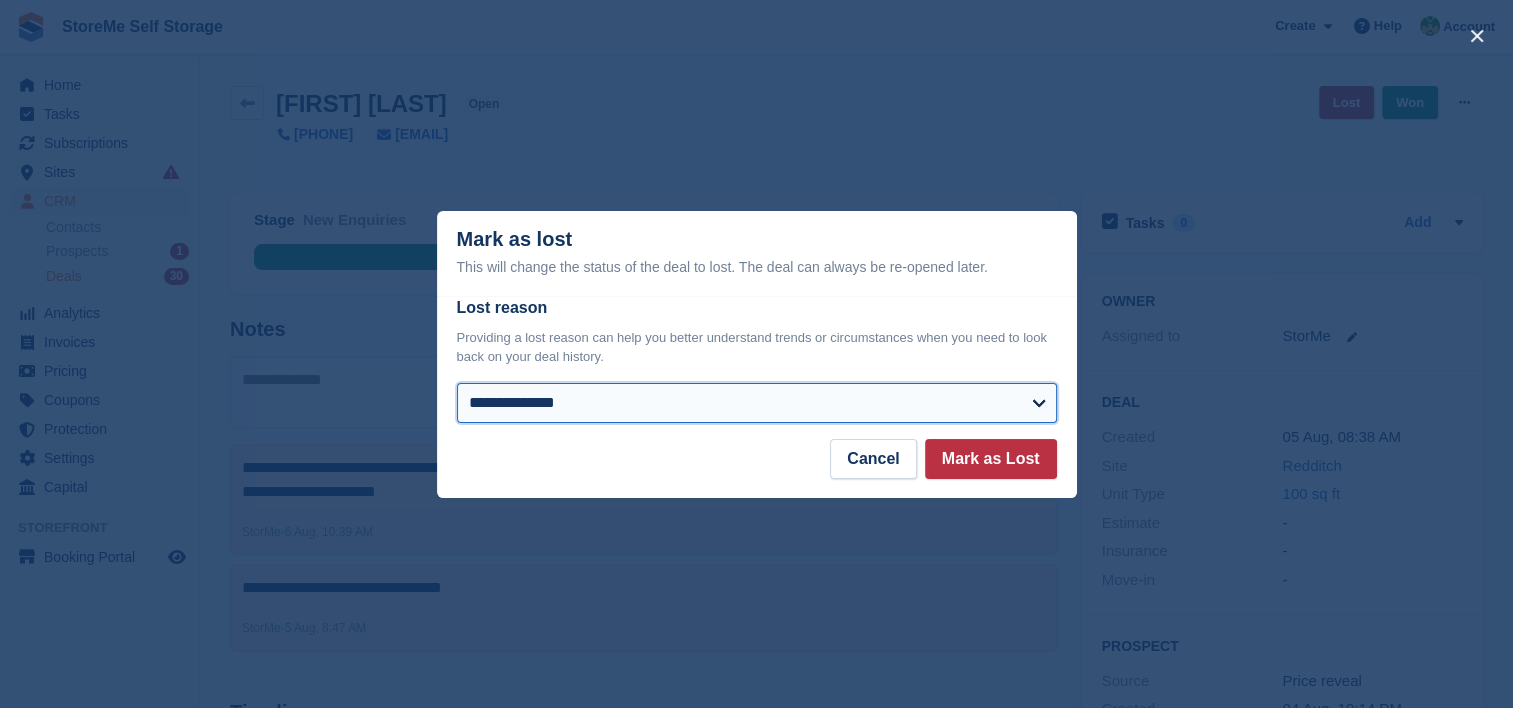 click on "**********" at bounding box center (757, 403) 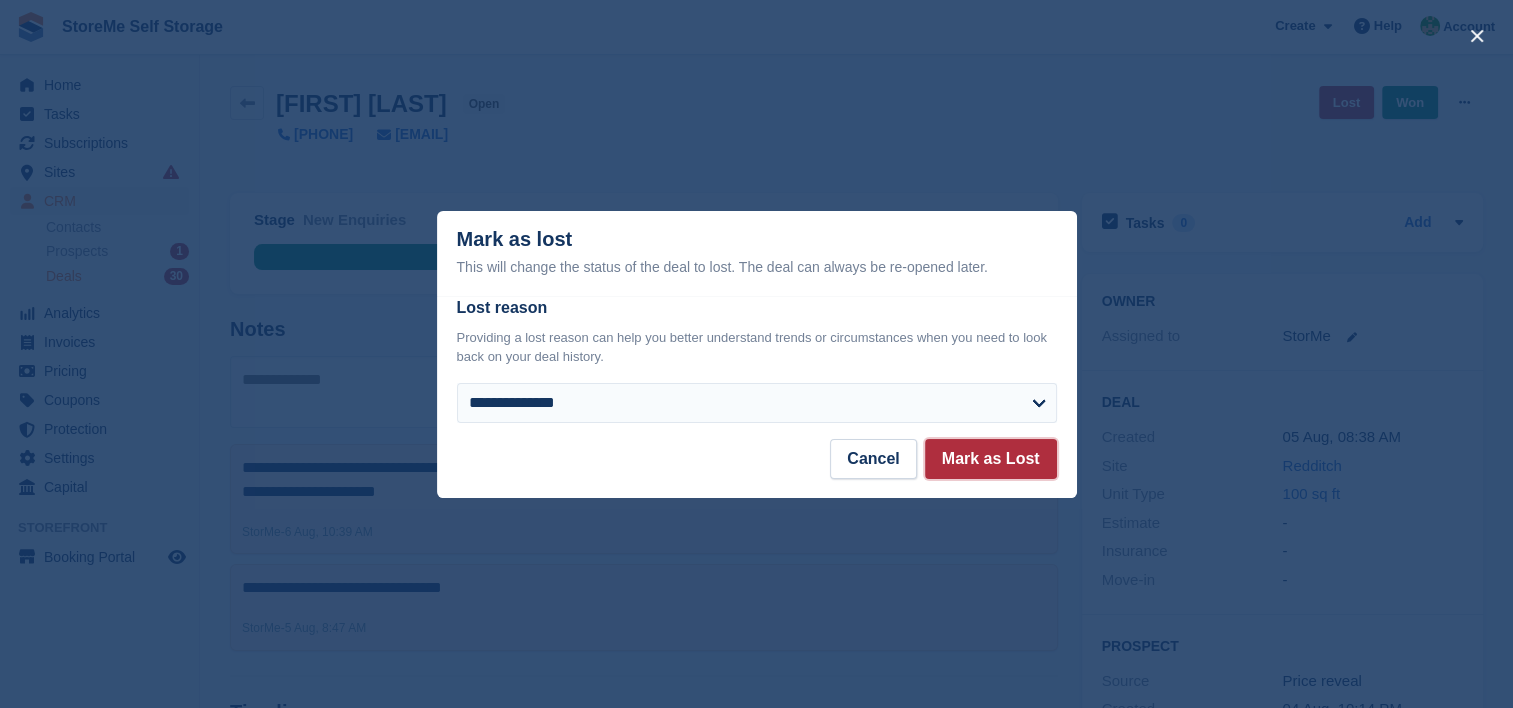 click on "Mark as Lost" at bounding box center (991, 459) 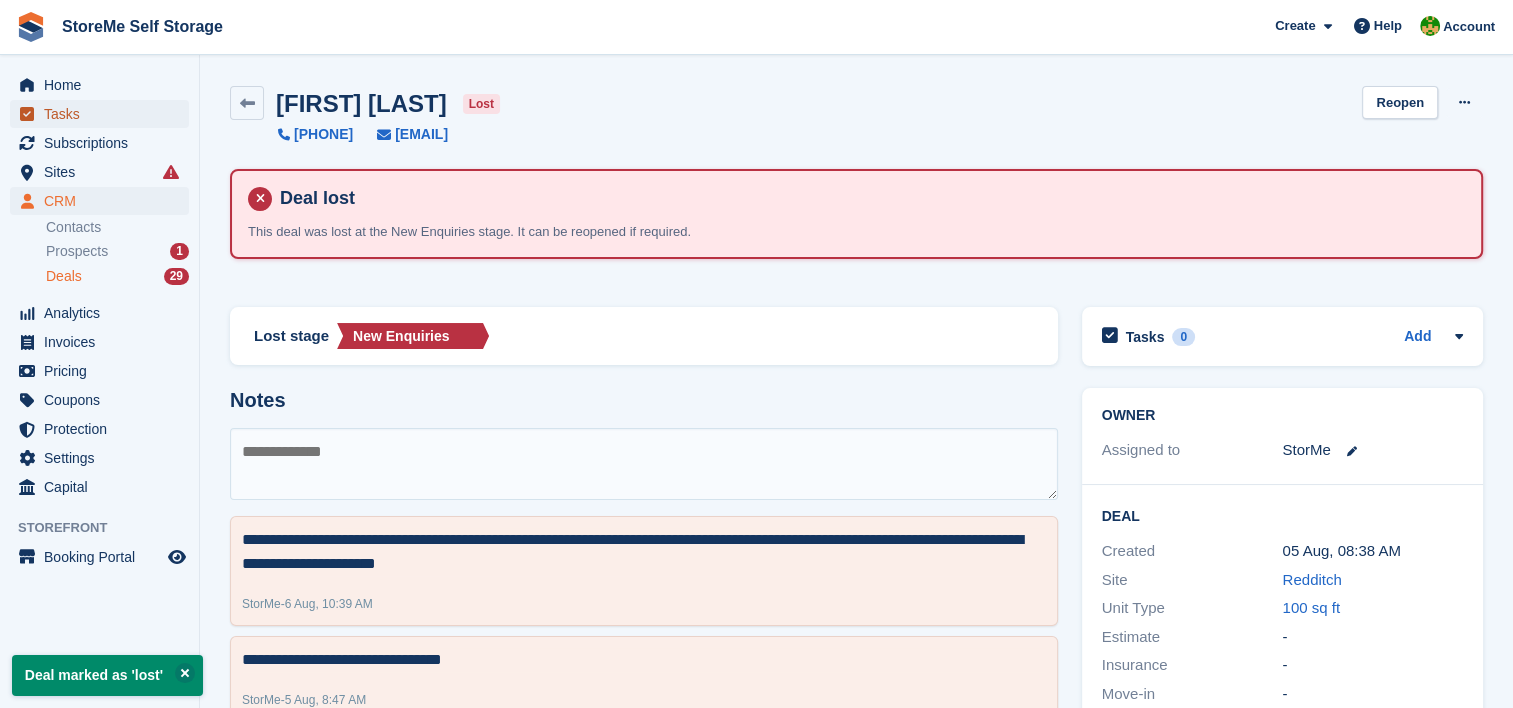 click on "Tasks" at bounding box center [104, 114] 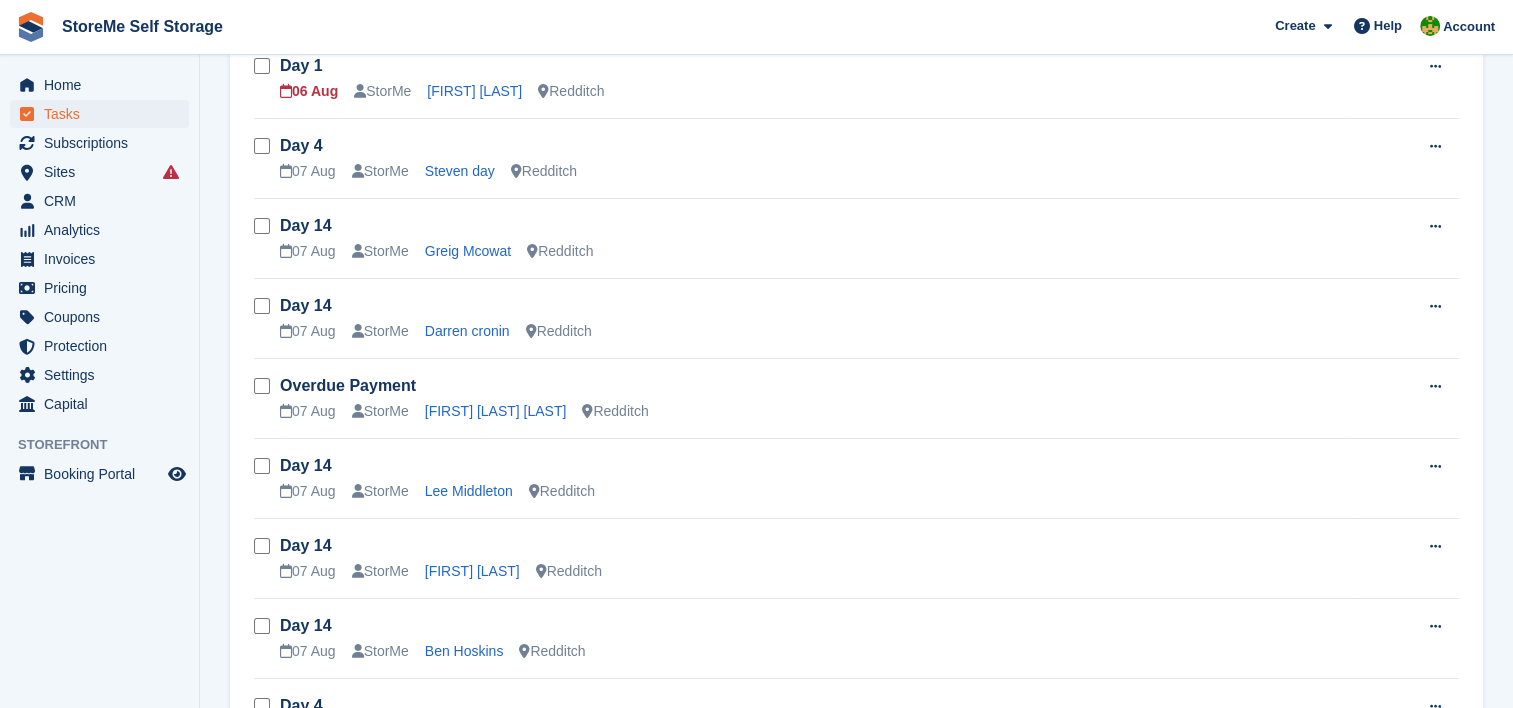 scroll, scrollTop: 0, scrollLeft: 0, axis: both 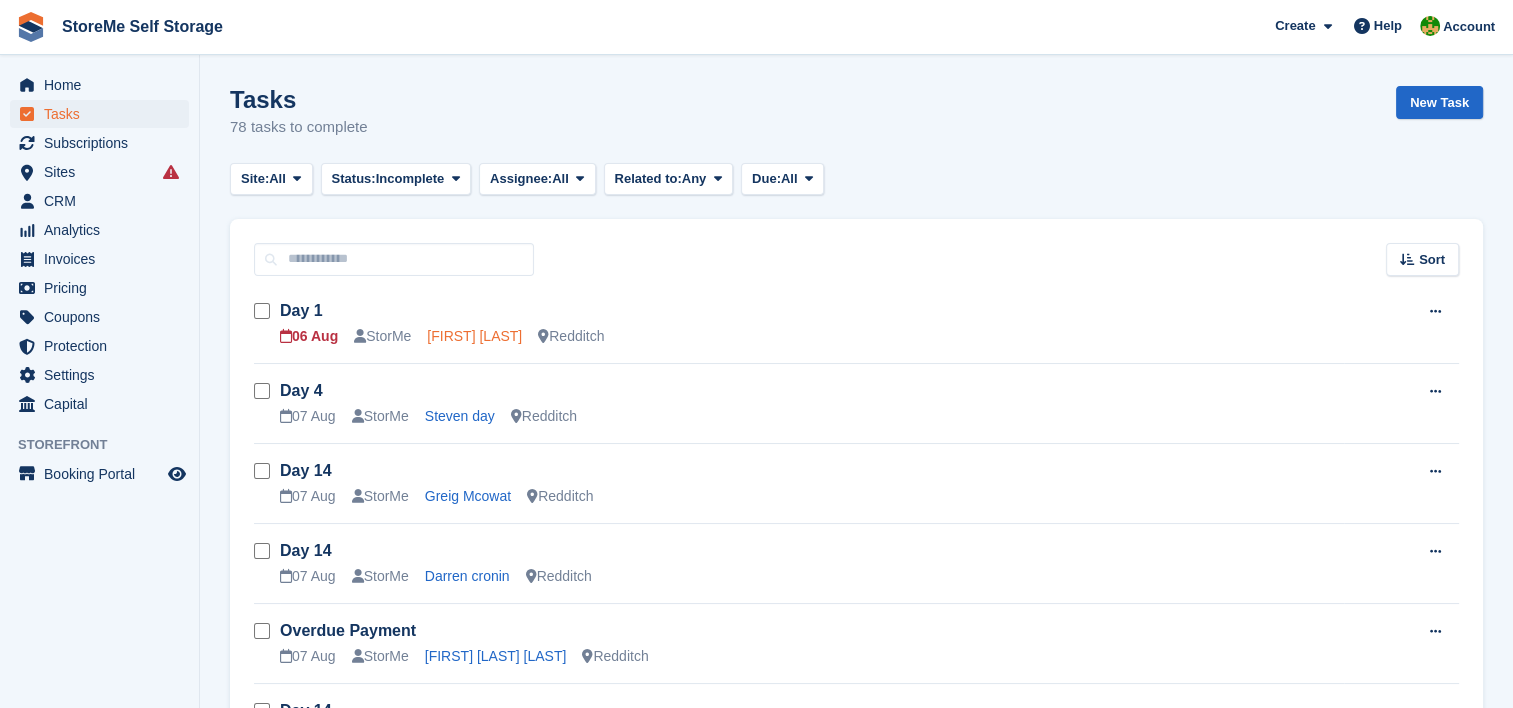 click on "[FIRST] [LAST]" at bounding box center [474, 336] 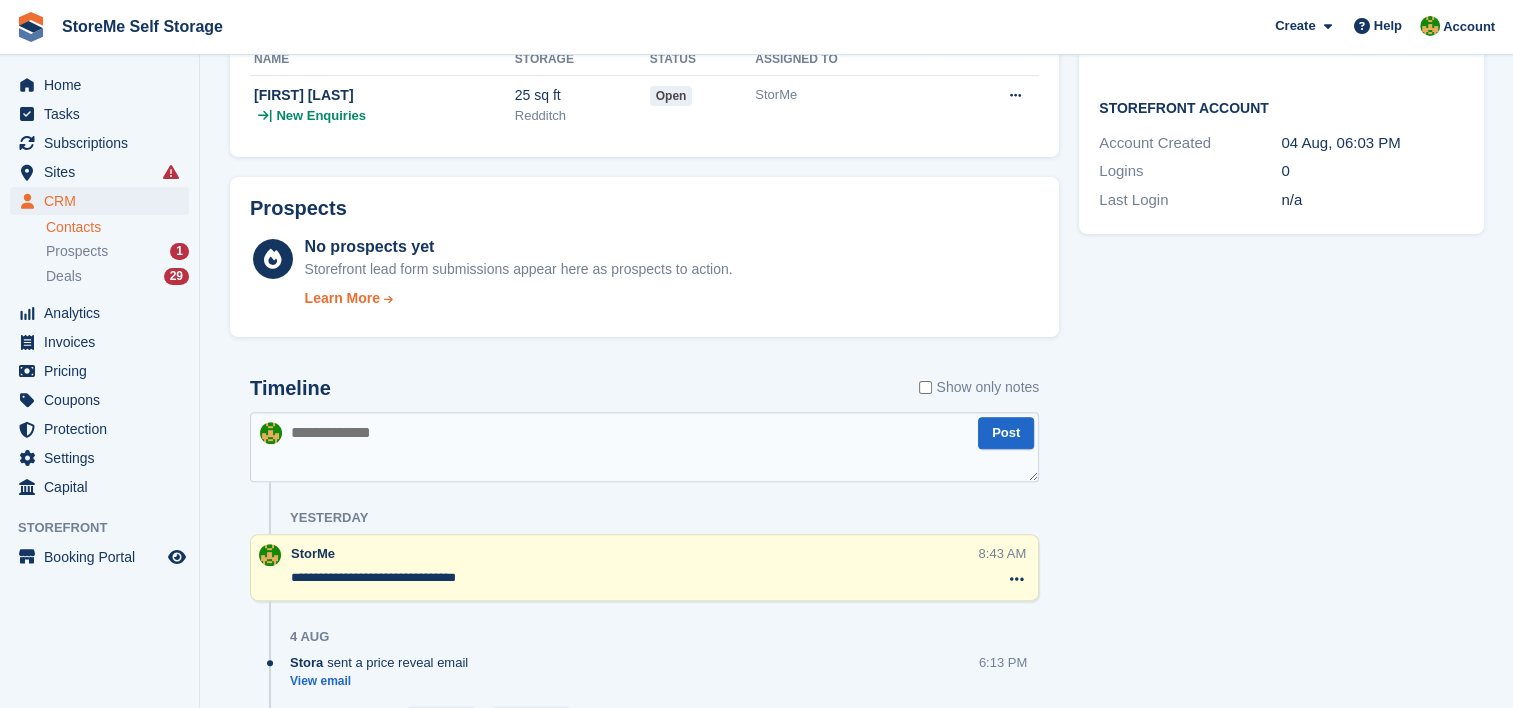scroll, scrollTop: 600, scrollLeft: 0, axis: vertical 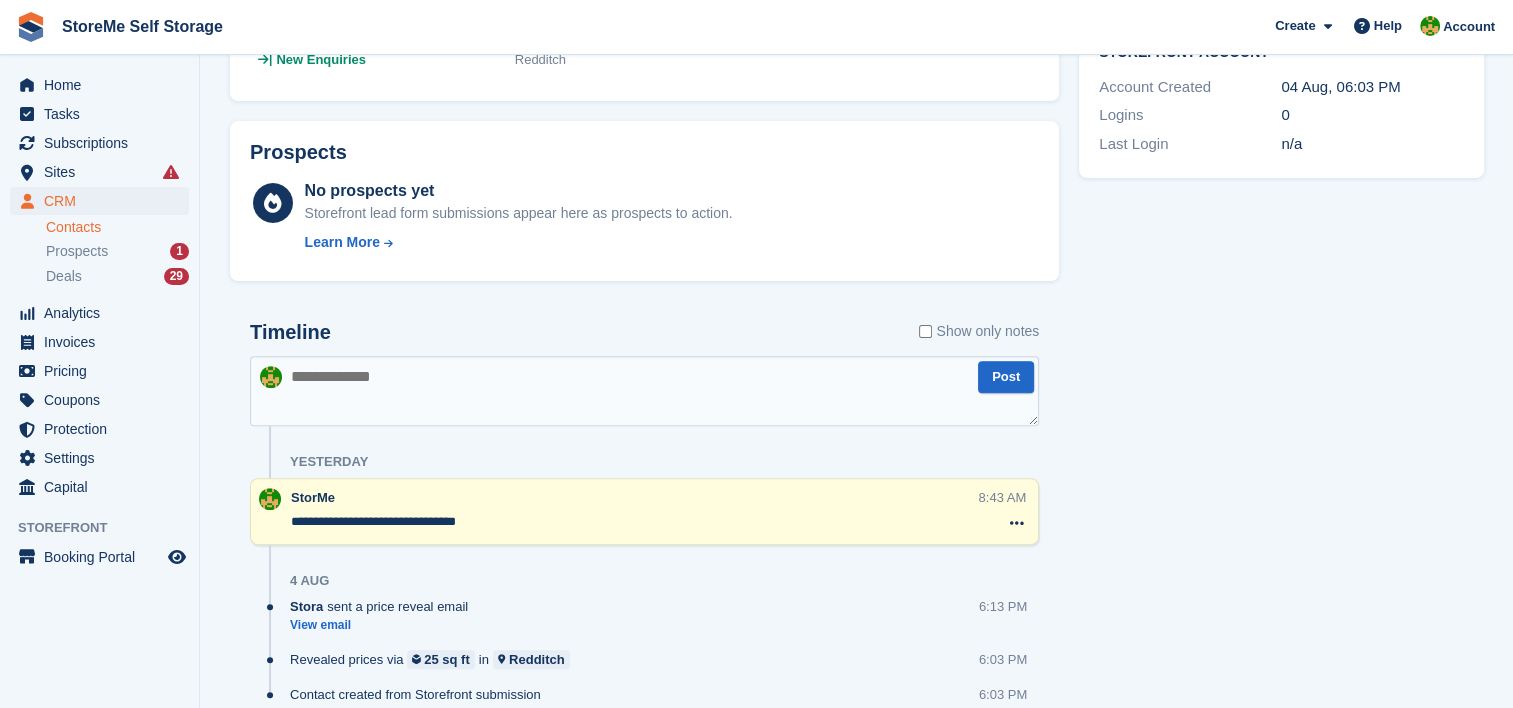 click at bounding box center [644, 391] 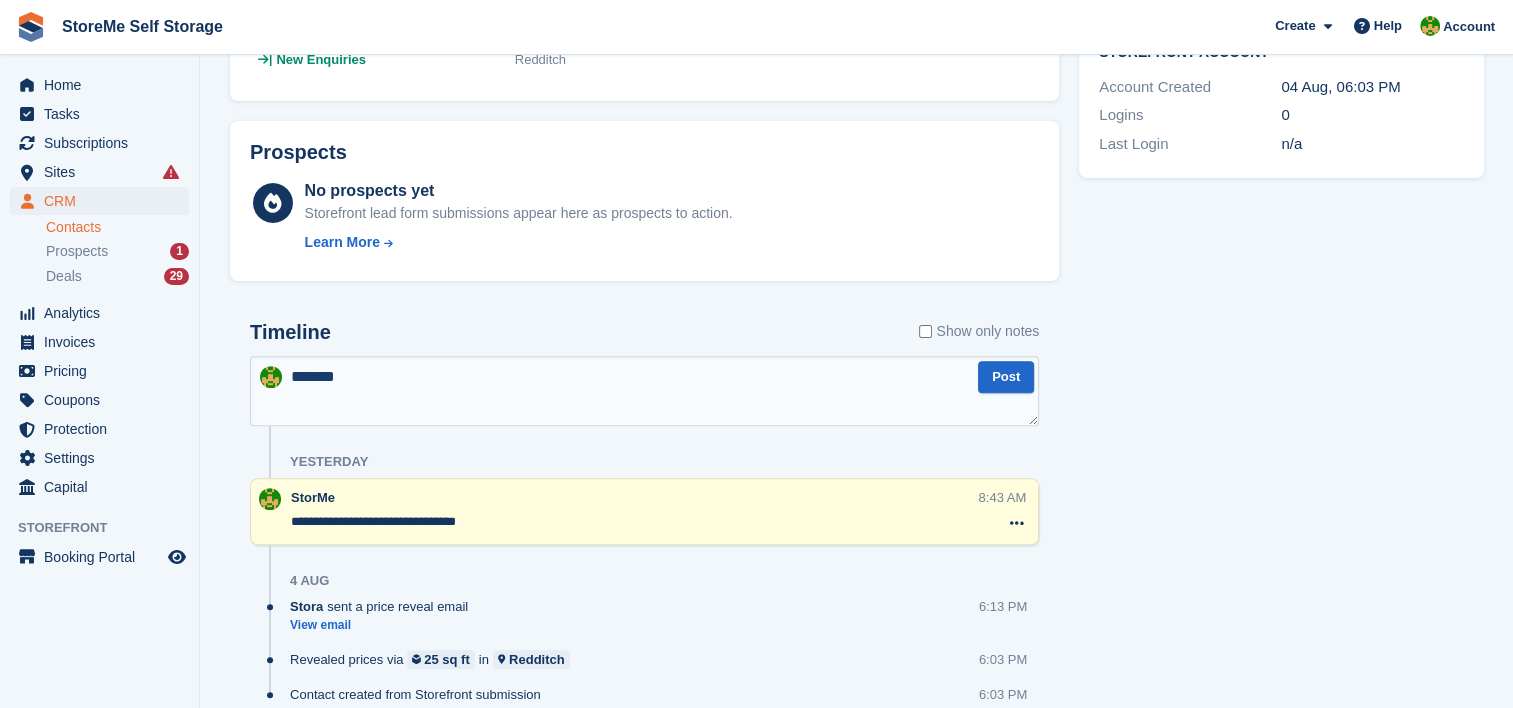 type on "*******" 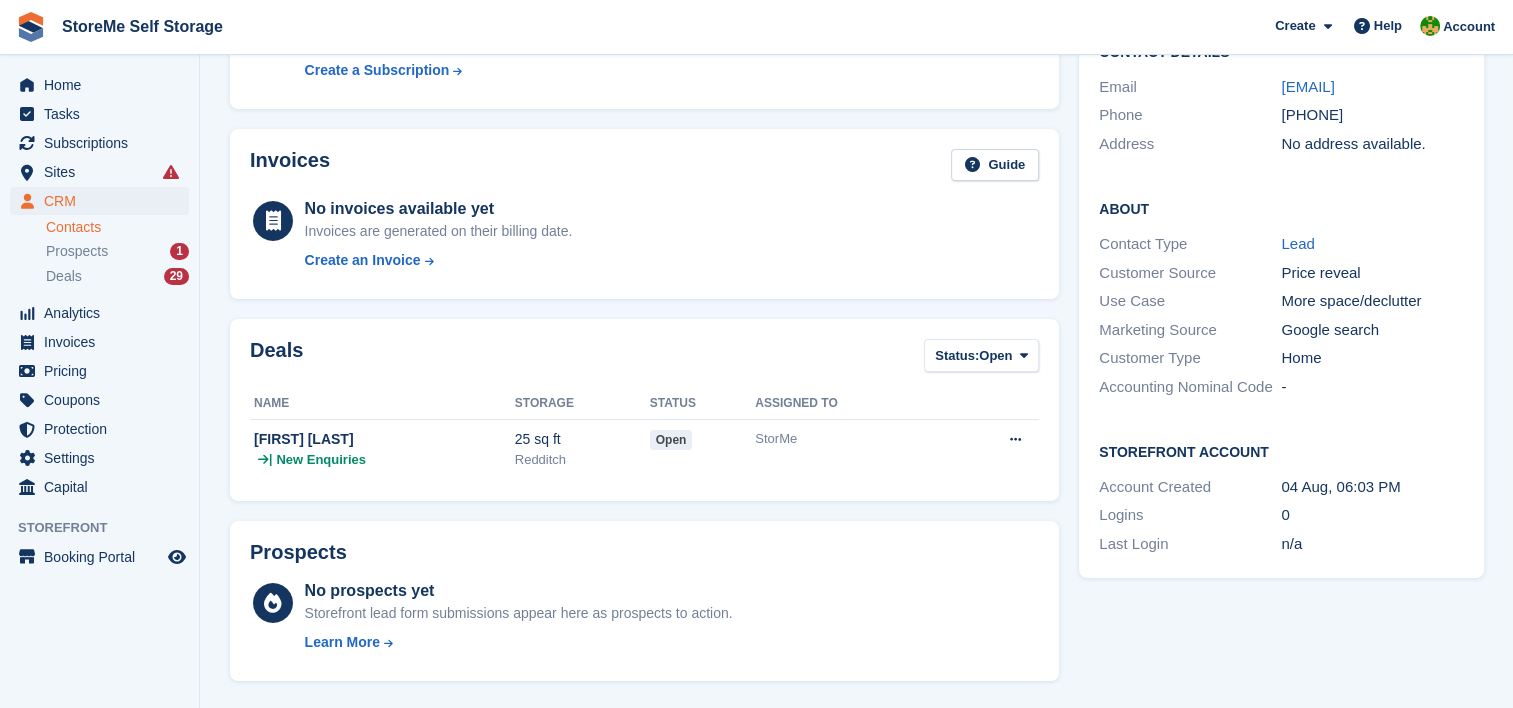 scroll, scrollTop: 0, scrollLeft: 0, axis: both 